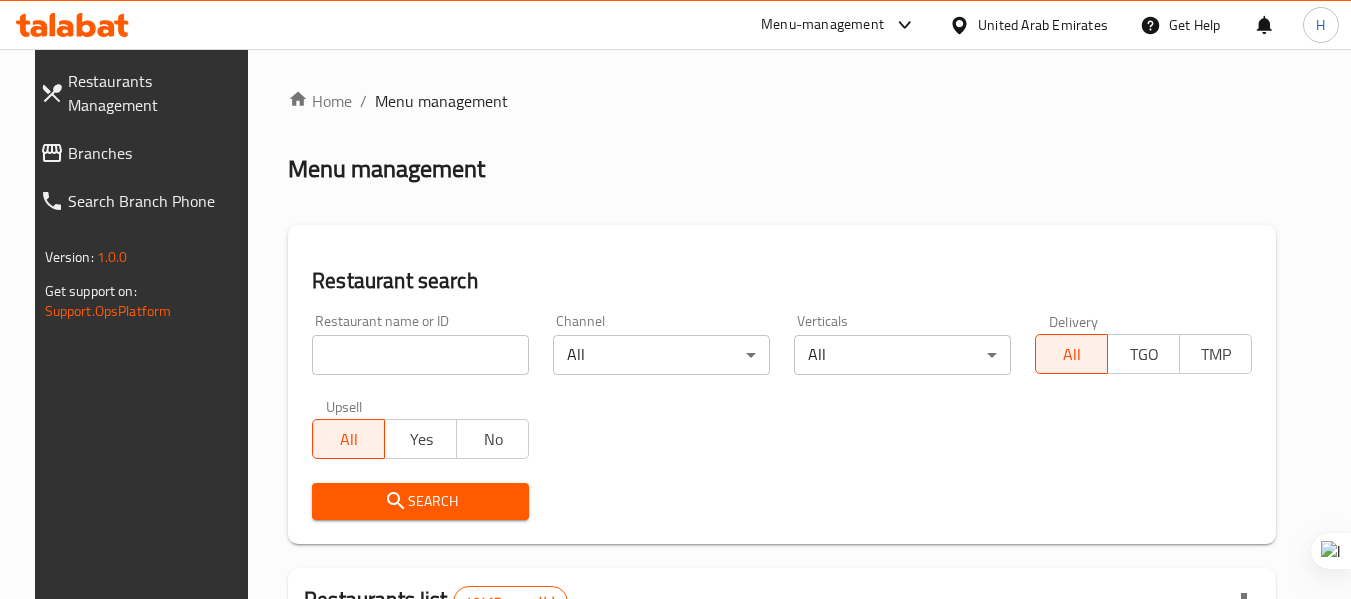 scroll, scrollTop: 0, scrollLeft: 0, axis: both 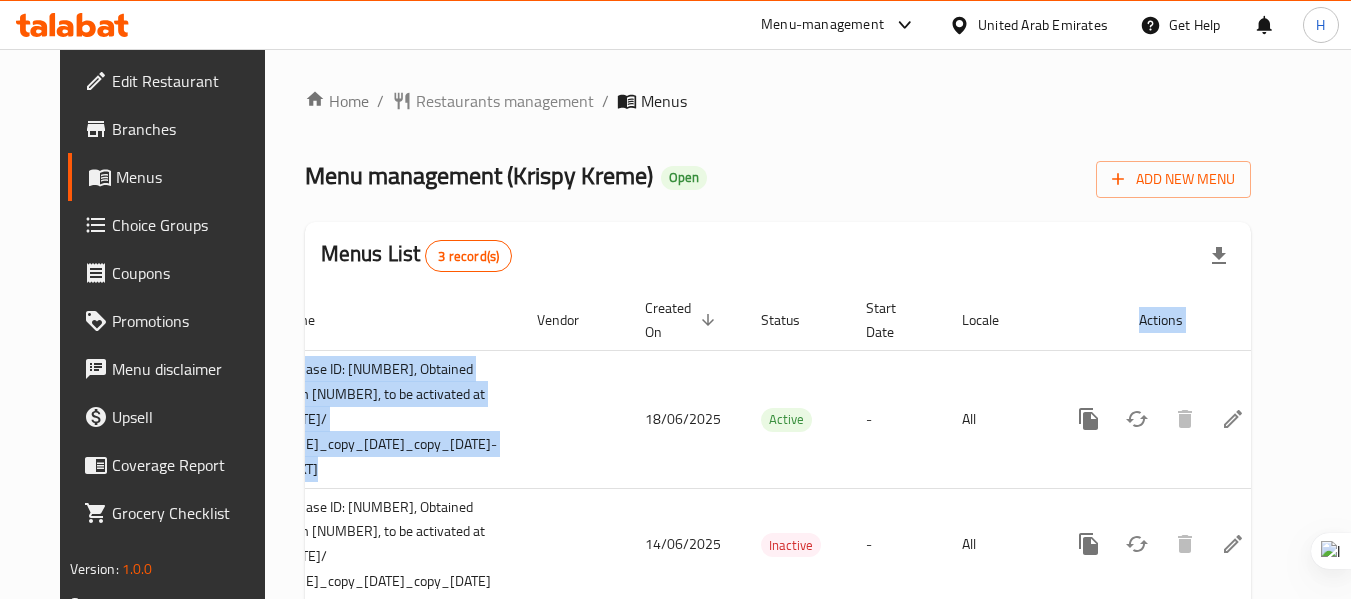 drag, startPoint x: 921, startPoint y: 418, endPoint x: 1362, endPoint y: 407, distance: 441.13718 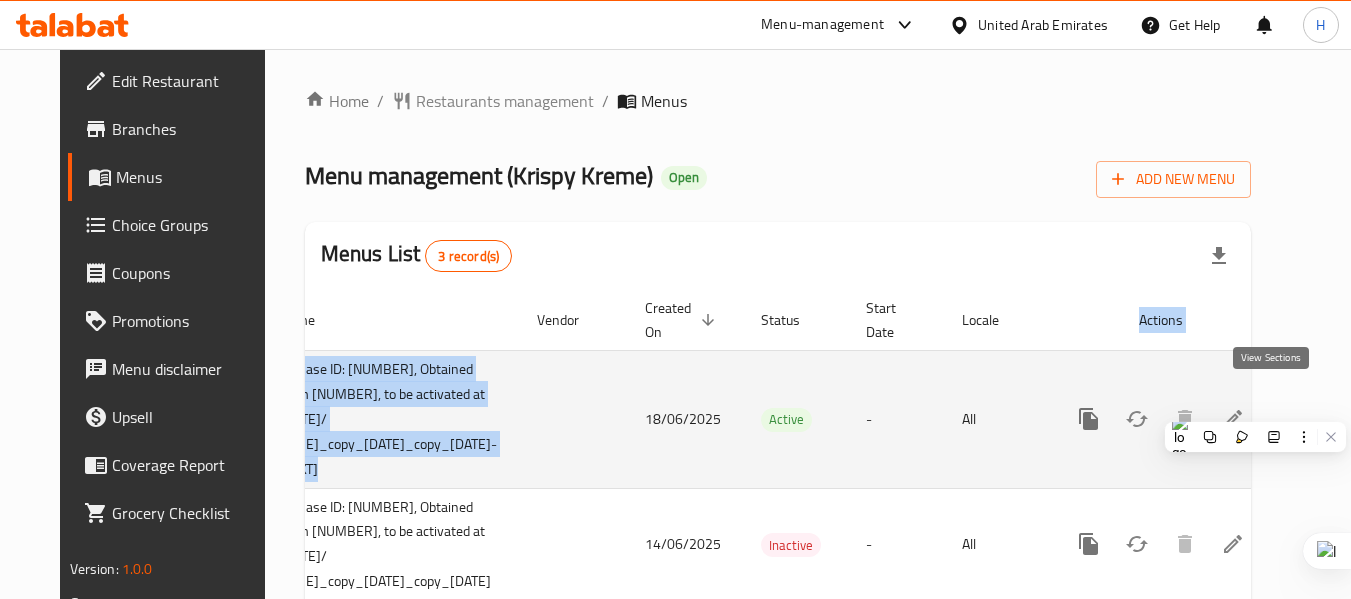 click 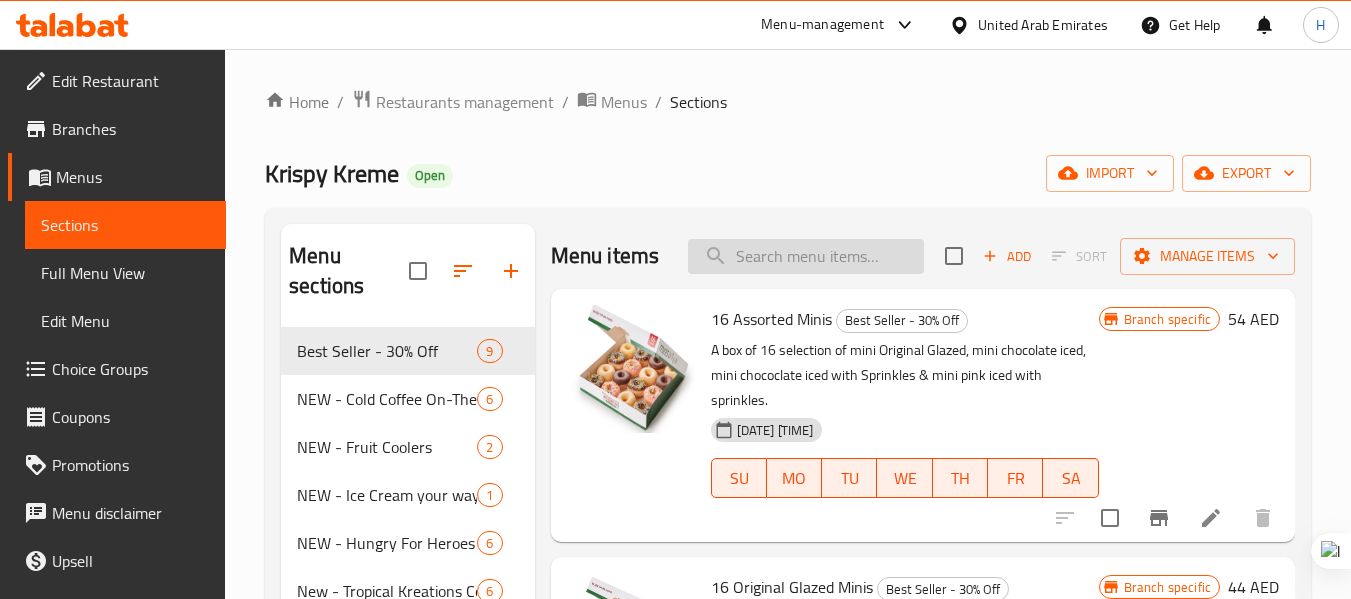 click at bounding box center (806, 256) 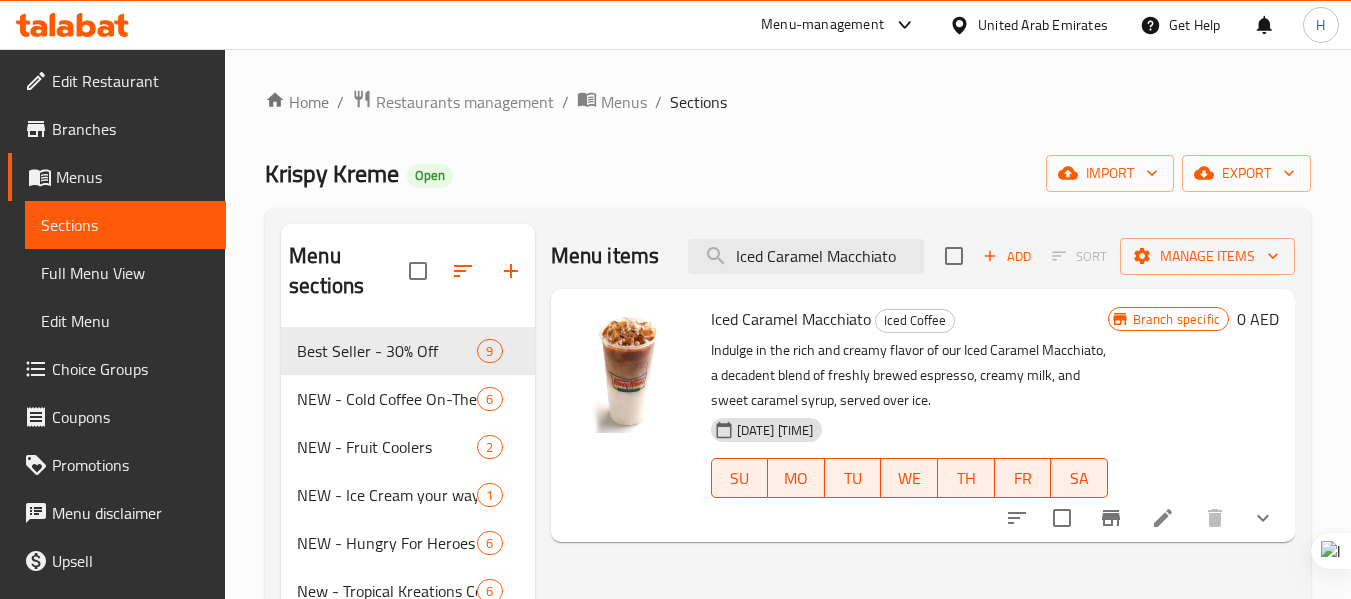 type on "Iced Caramel Macchiato" 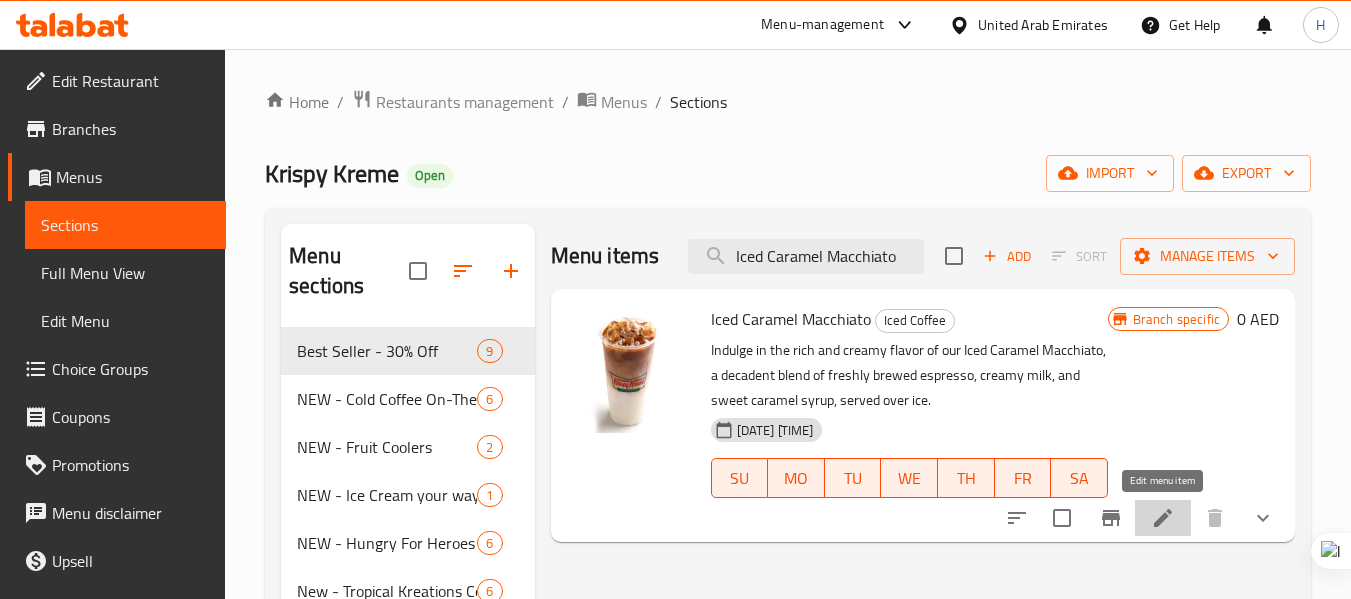 click 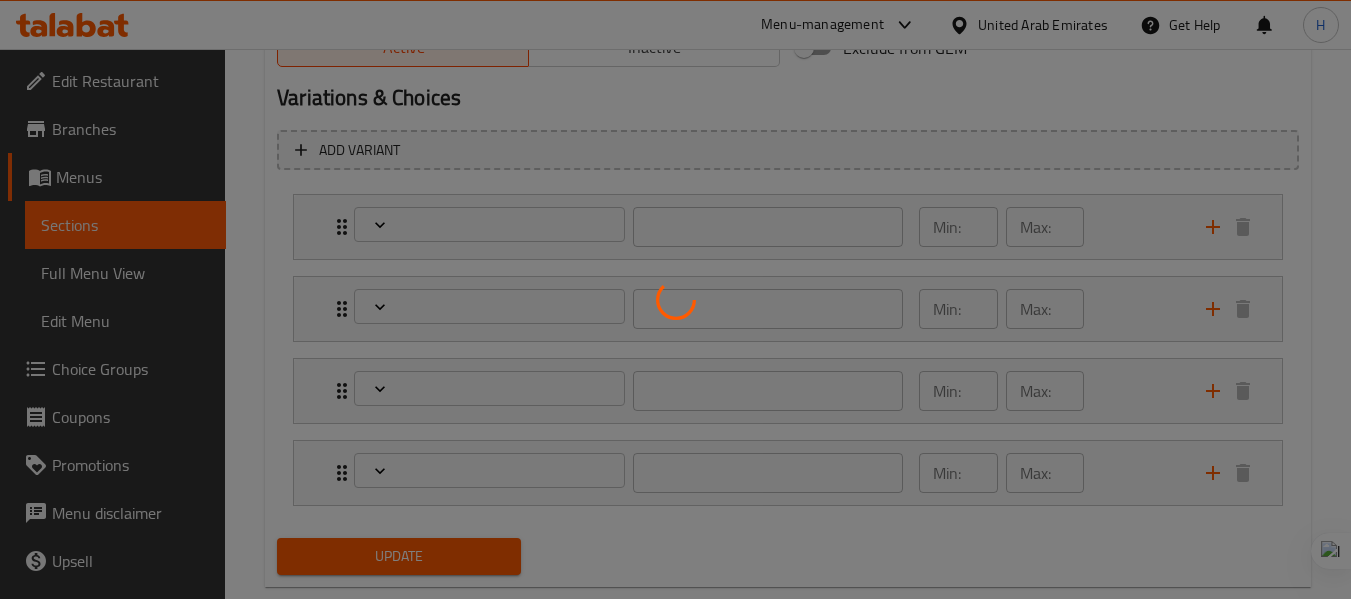 scroll, scrollTop: 1122, scrollLeft: 0, axis: vertical 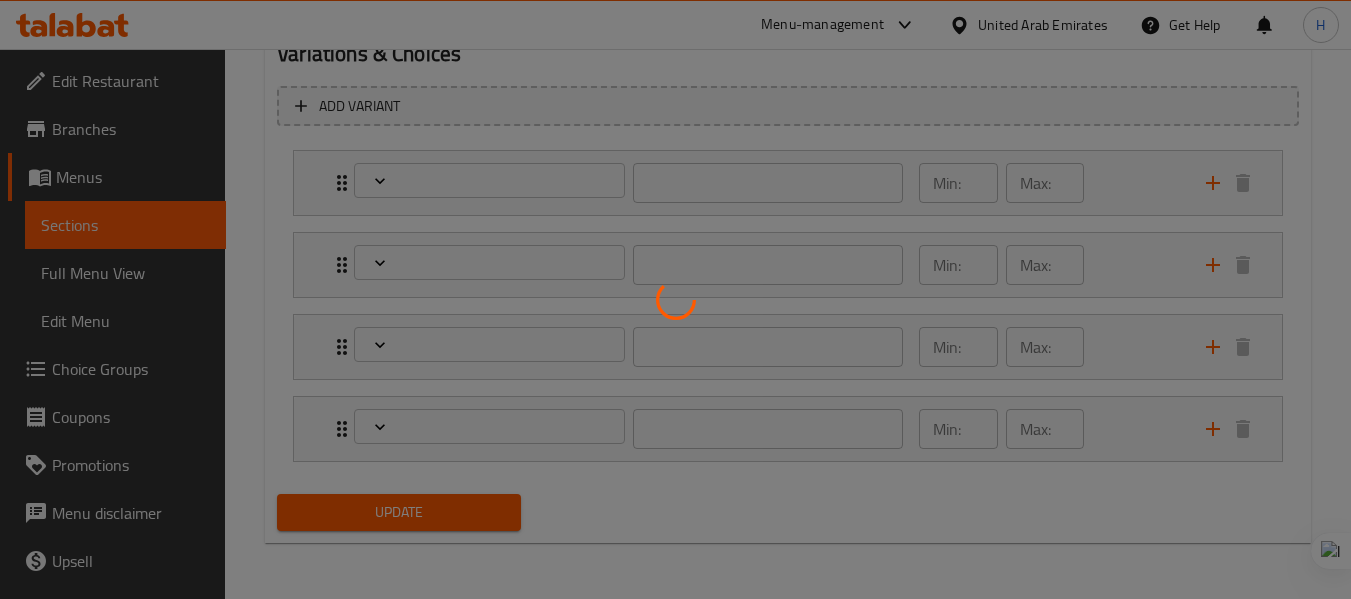 type on "Size of Latte - Hot" 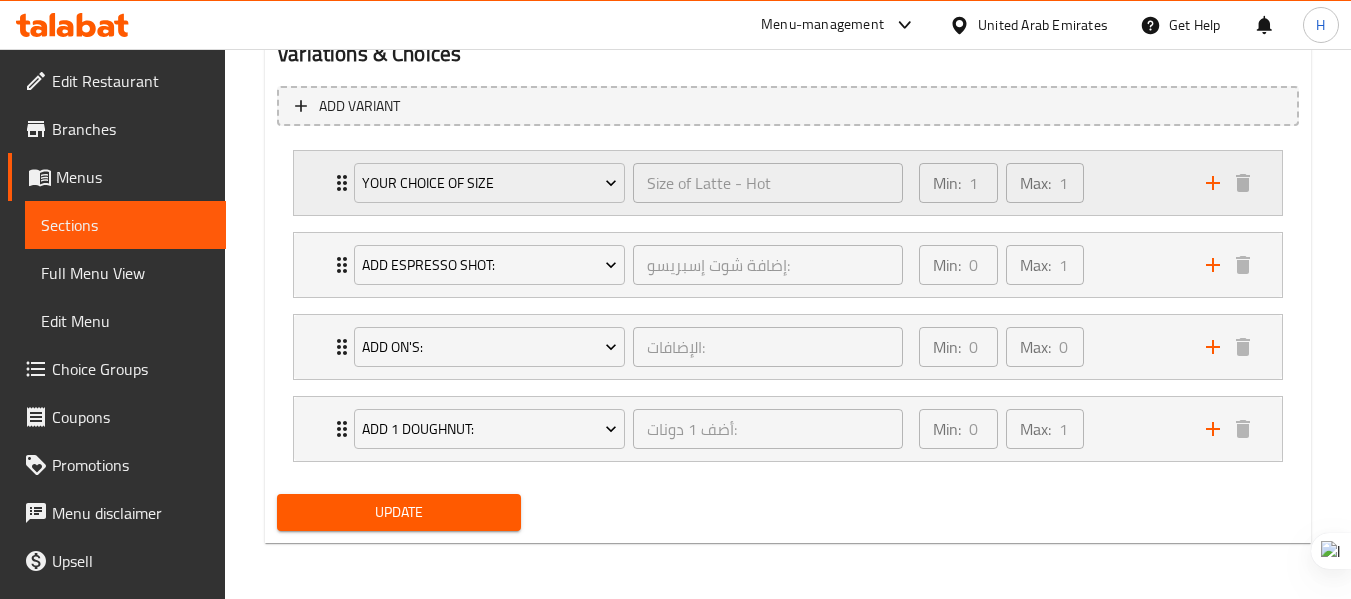 click on "Your choice of size Size of Latte - Hot ​ Min: 1 ​ Max: 1 ​" at bounding box center (788, 183) 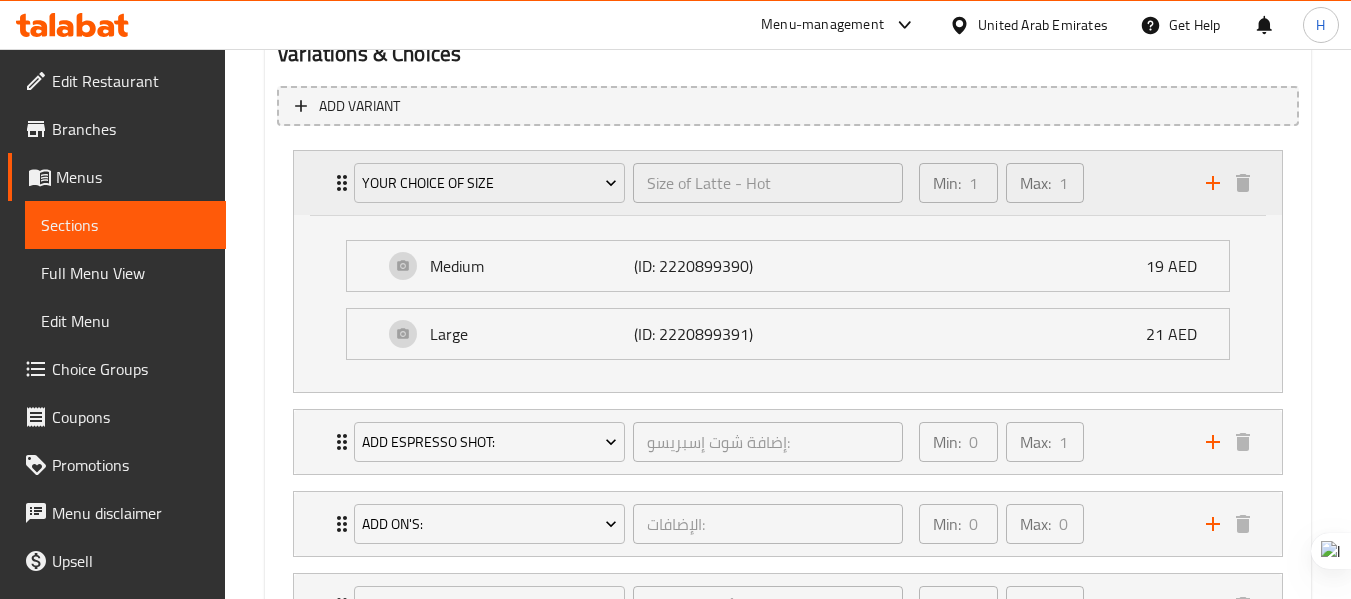 click 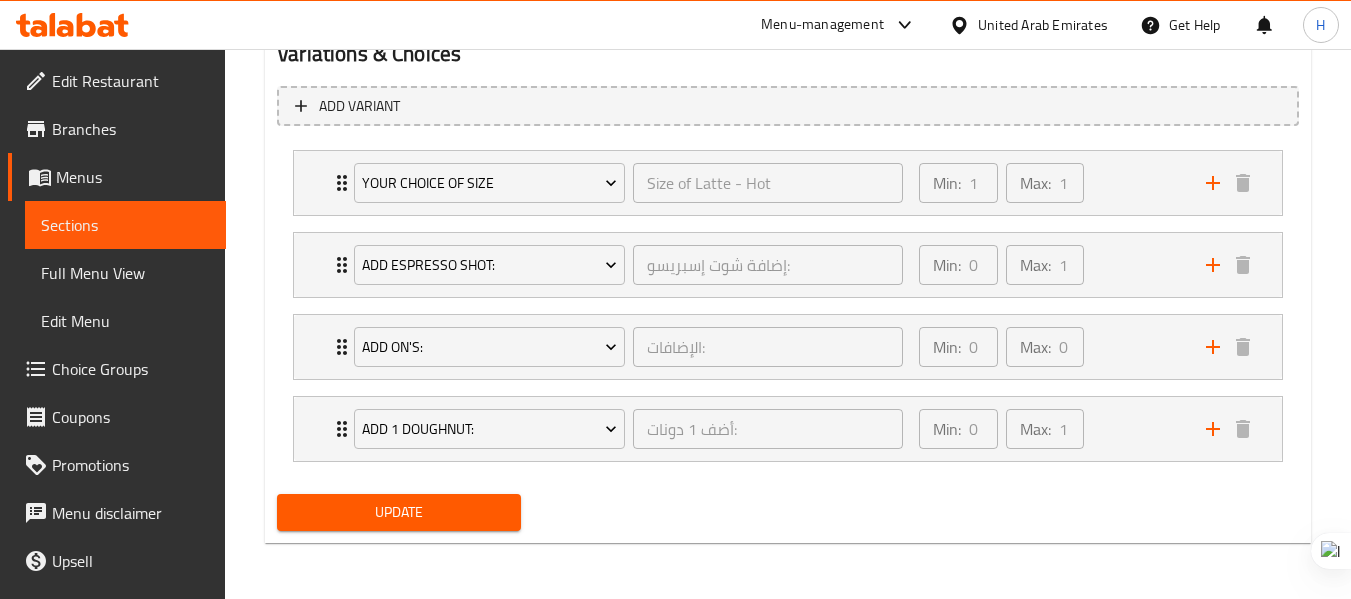 click on "Choice Groups" at bounding box center [131, 369] 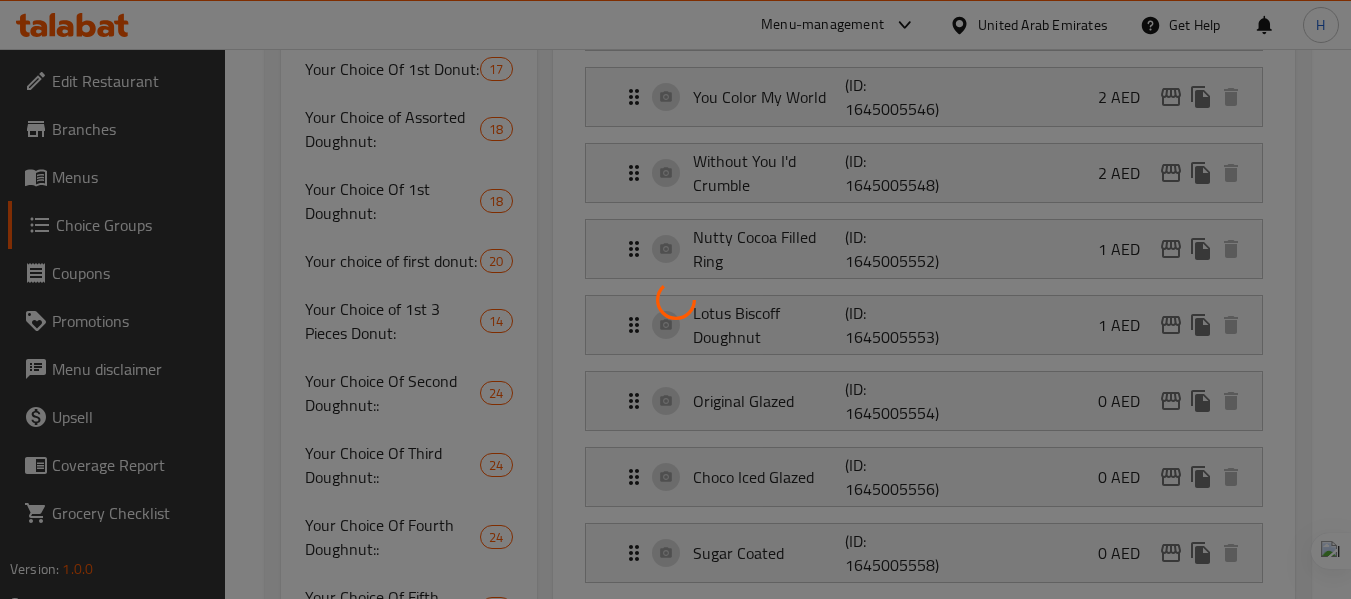 scroll, scrollTop: 283, scrollLeft: 0, axis: vertical 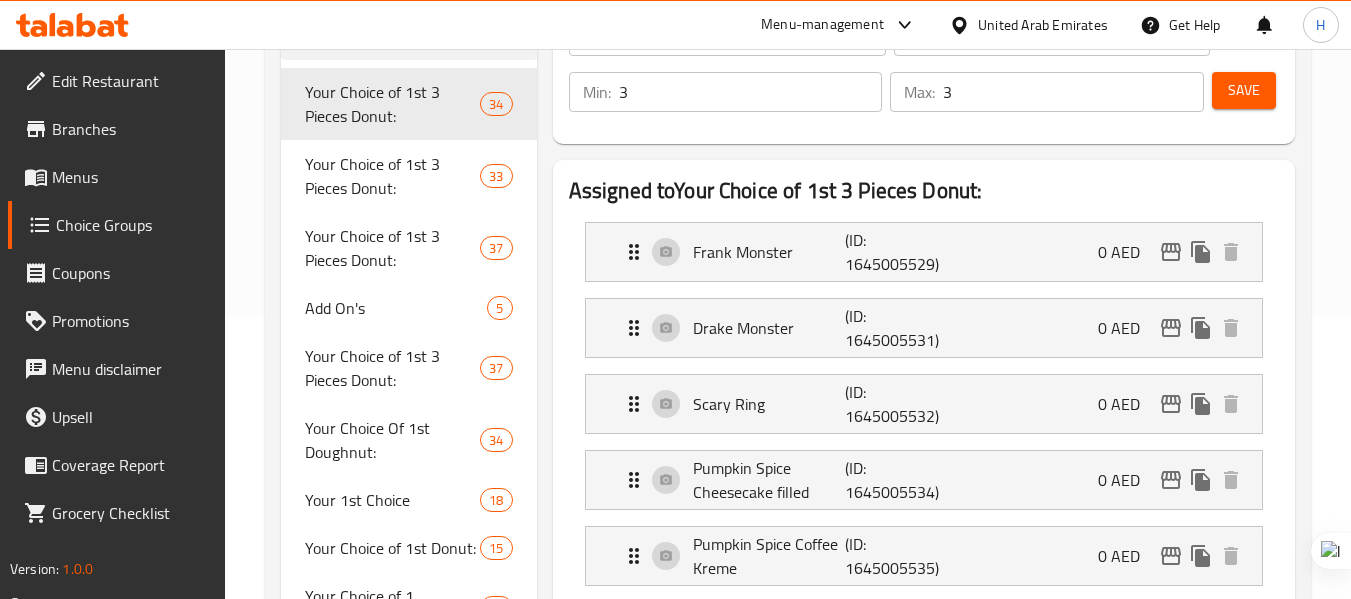 type 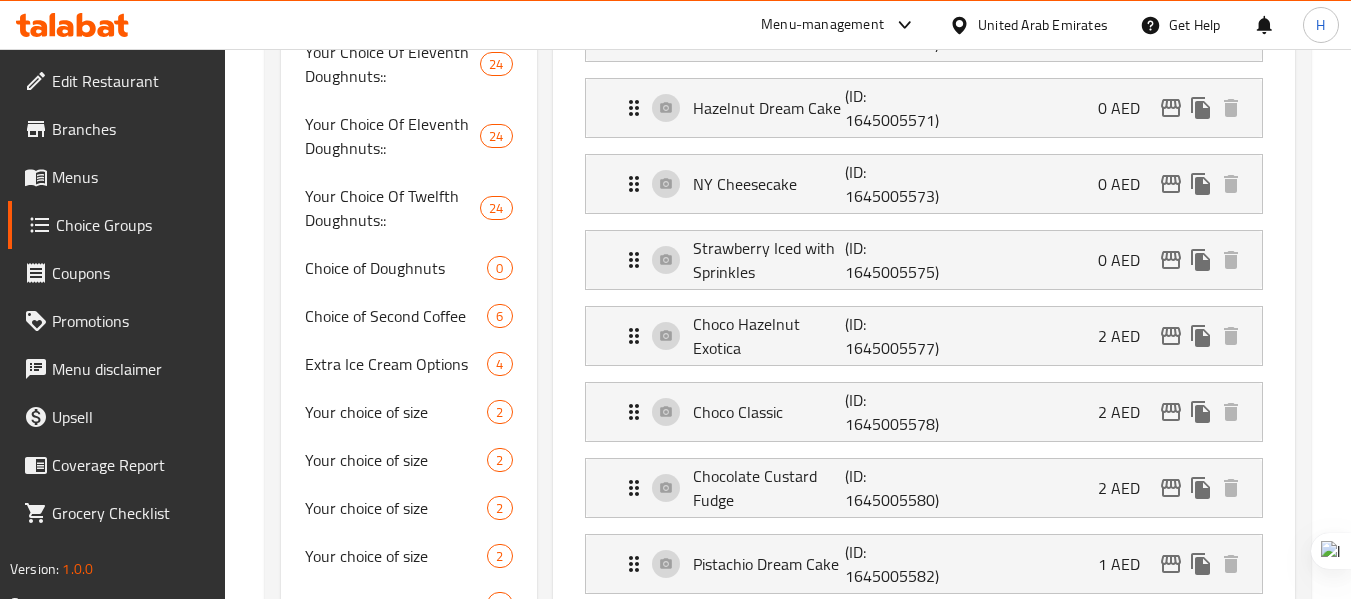 scroll, scrollTop: 1799, scrollLeft: 0, axis: vertical 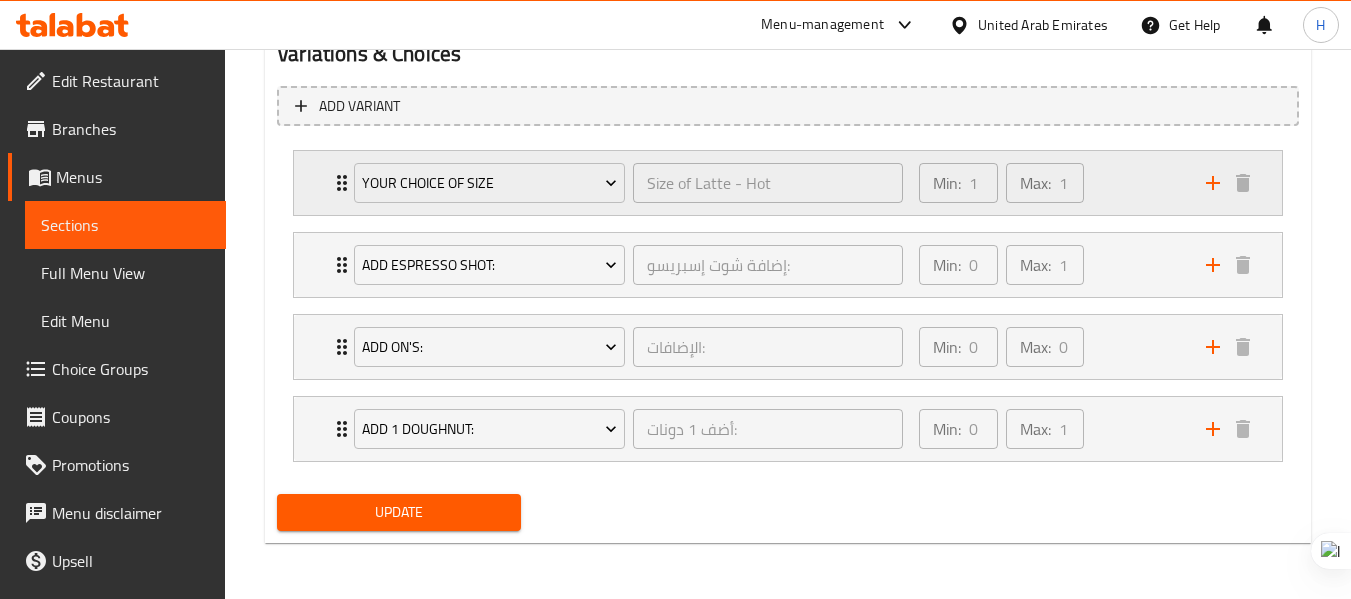 click on "Your choice of size Size of Latte - Hot ​" at bounding box center (628, 183) 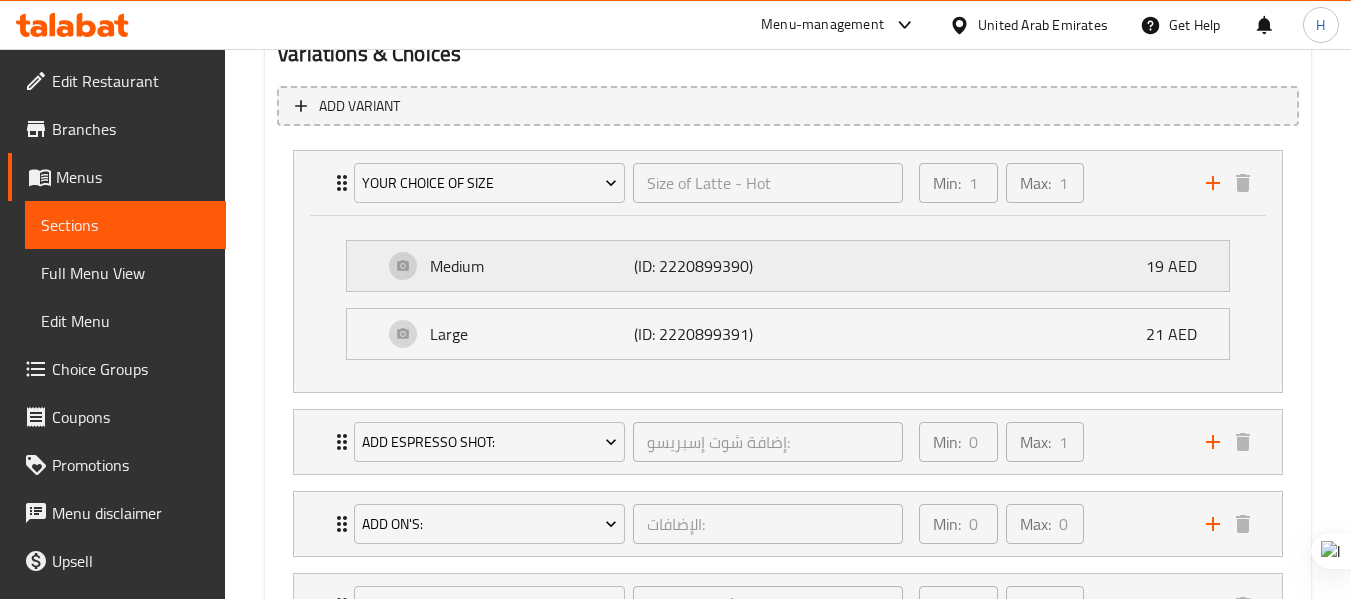 click on "Medium (ID: [NUMBER]) [CURRENCY]" at bounding box center [794, 266] 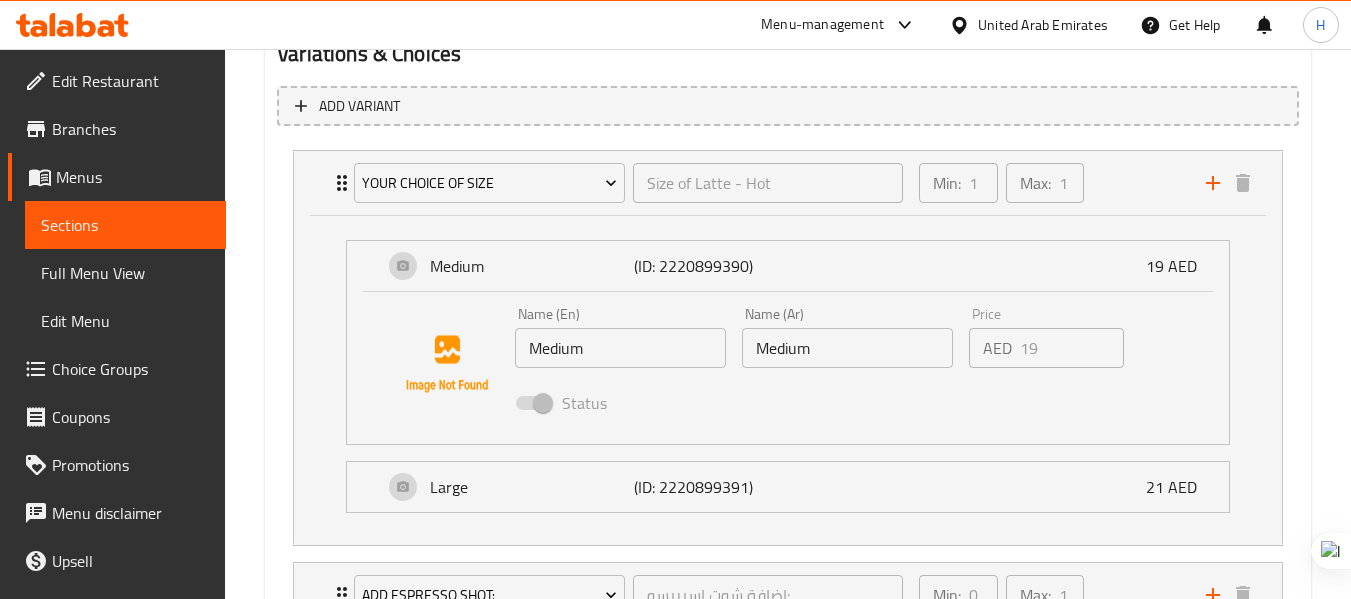 click on "Choice Groups" at bounding box center (131, 369) 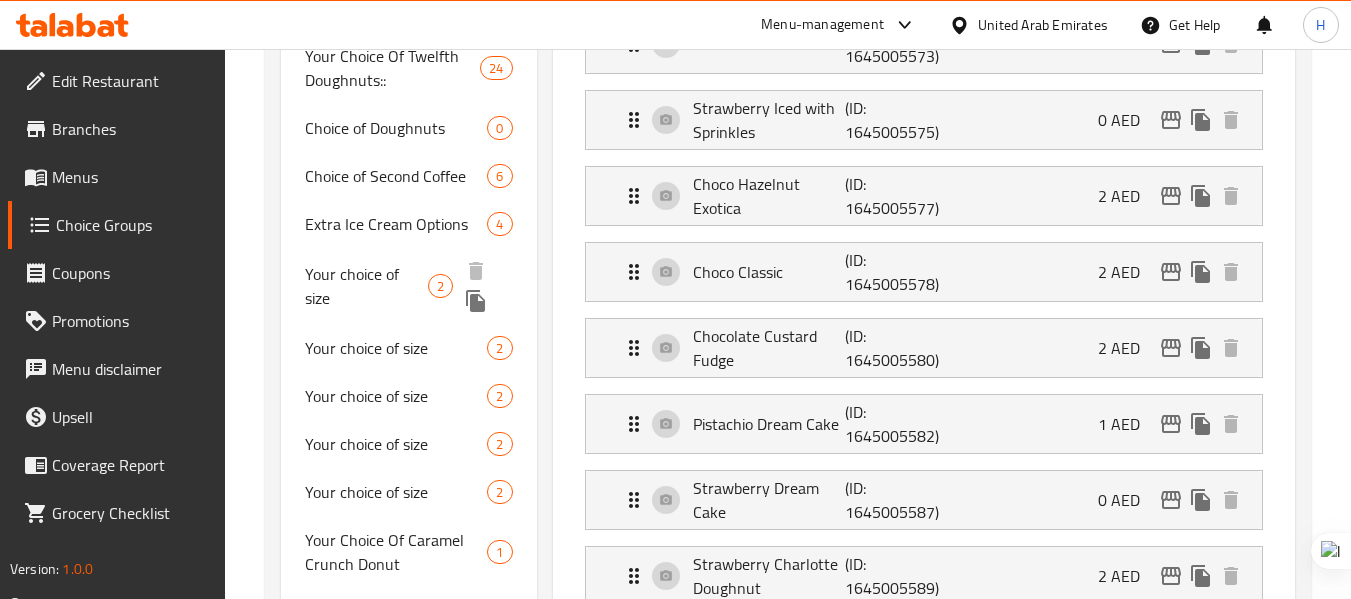 scroll, scrollTop: 2213, scrollLeft: 0, axis: vertical 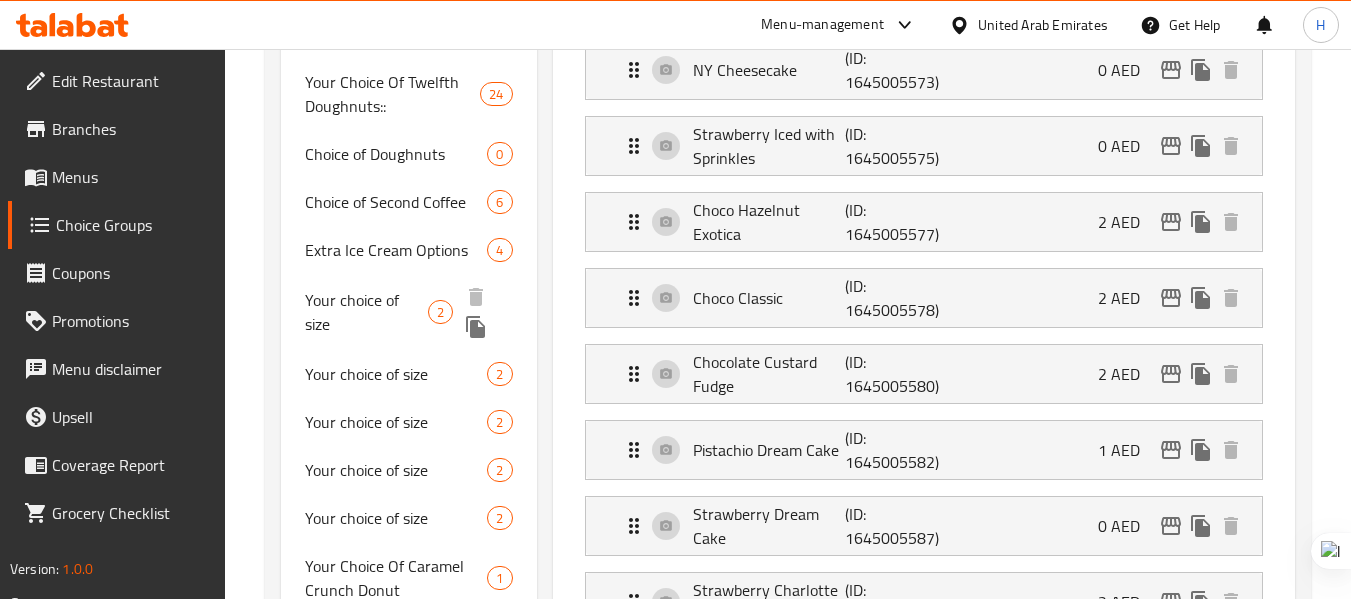 click on "Your choice of size" at bounding box center [366, 312] 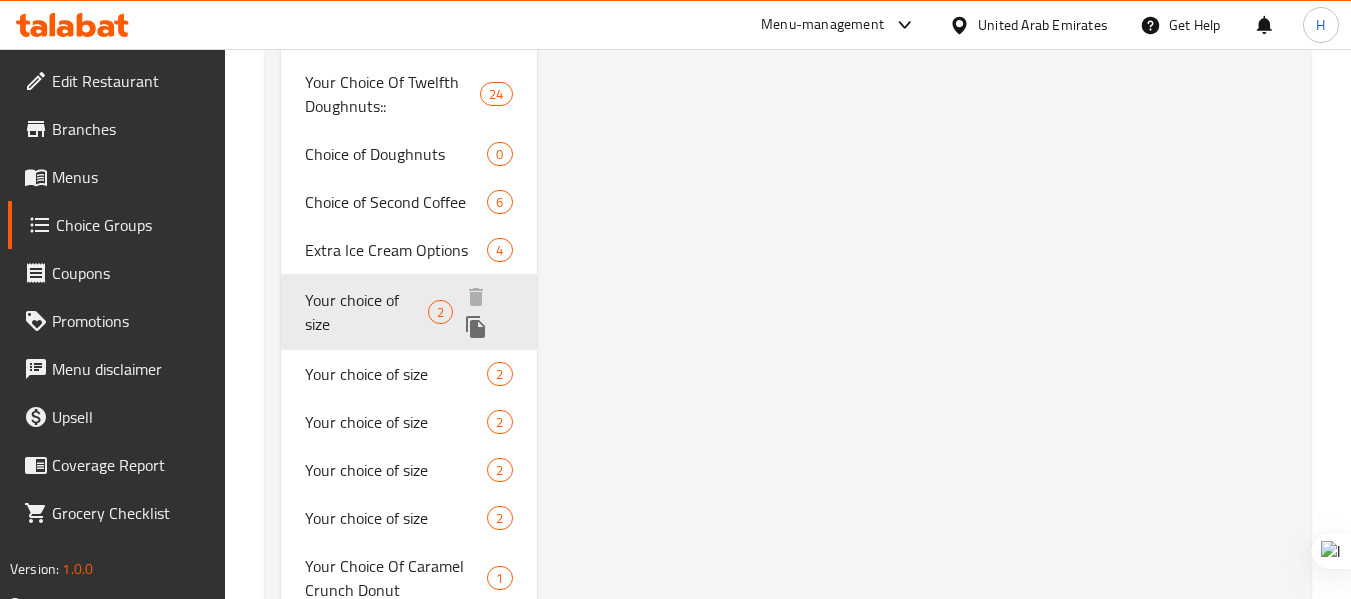 type on "Your choice of size" 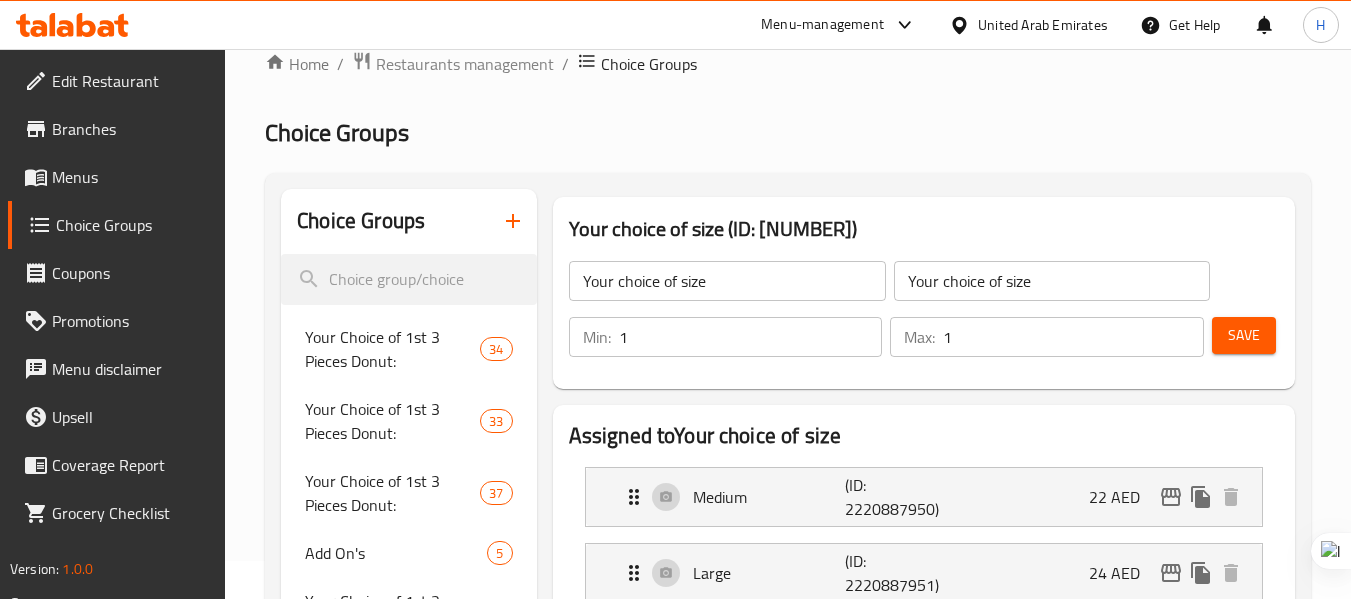 scroll, scrollTop: 11, scrollLeft: 0, axis: vertical 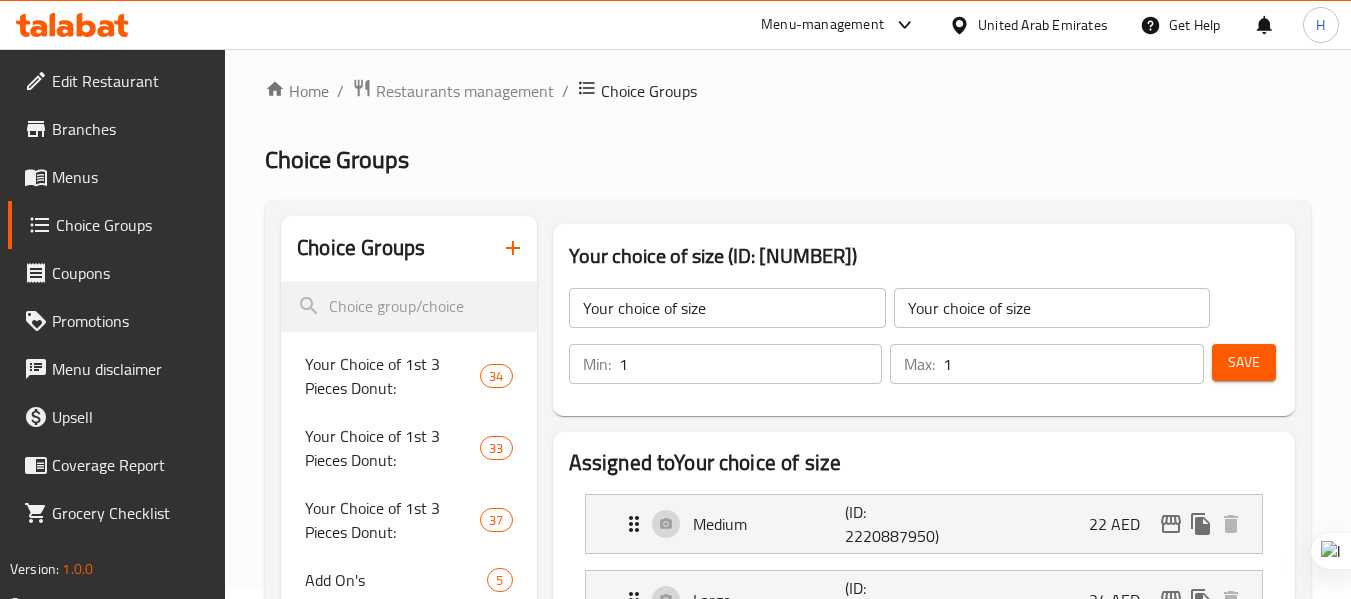 click on "Your choice of size" 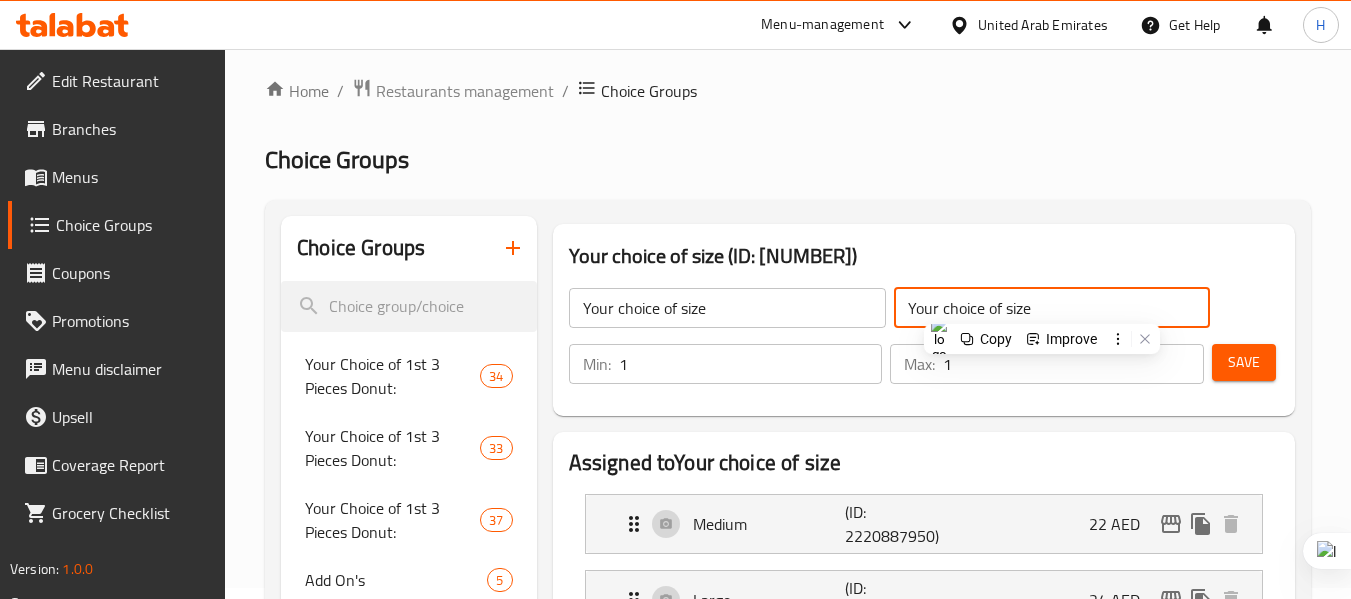 click on "Your choice of size" 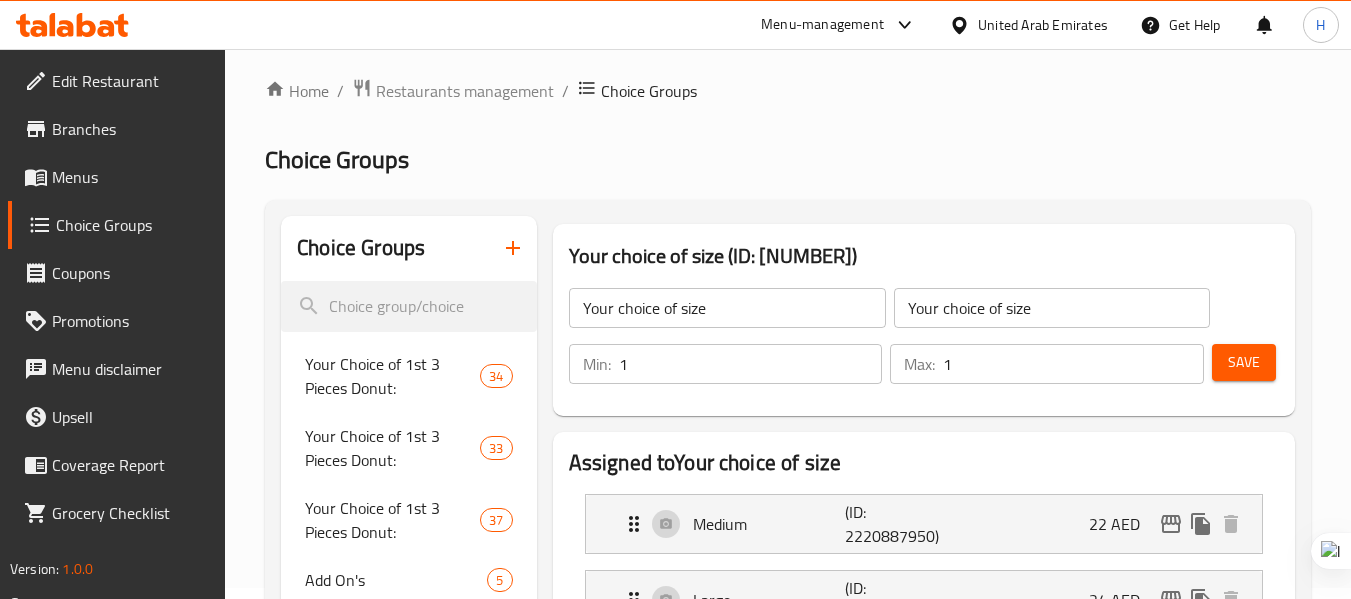 click on "Your choice of size" 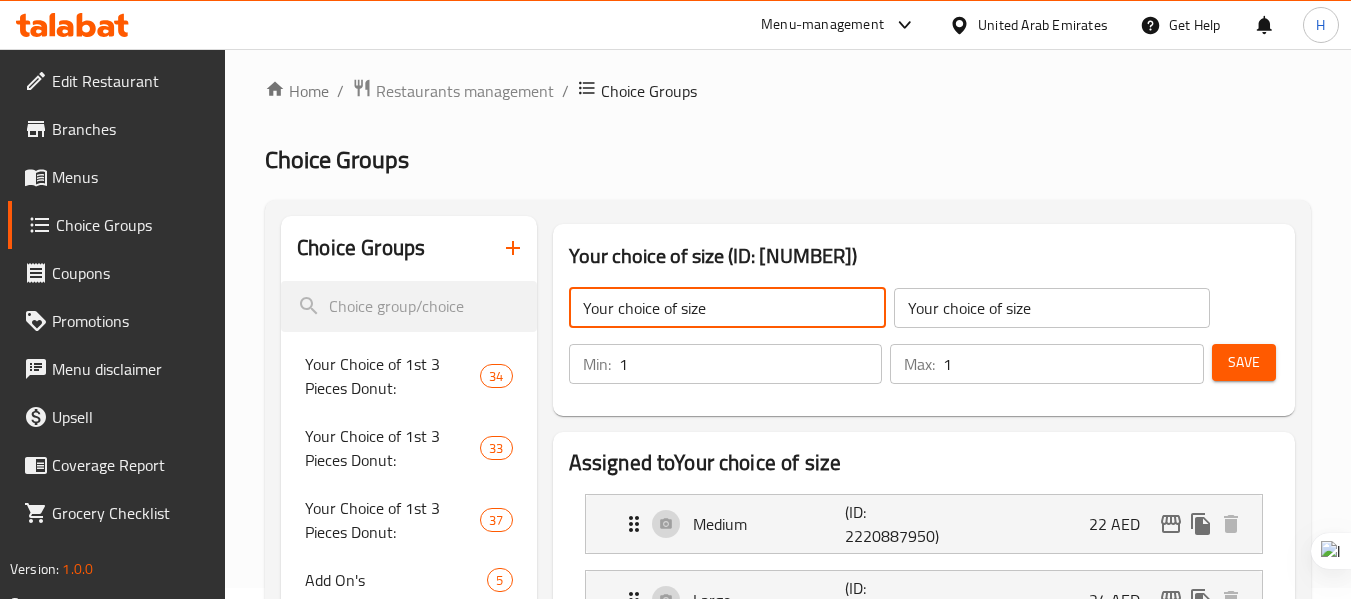 click on "Your choice of size" 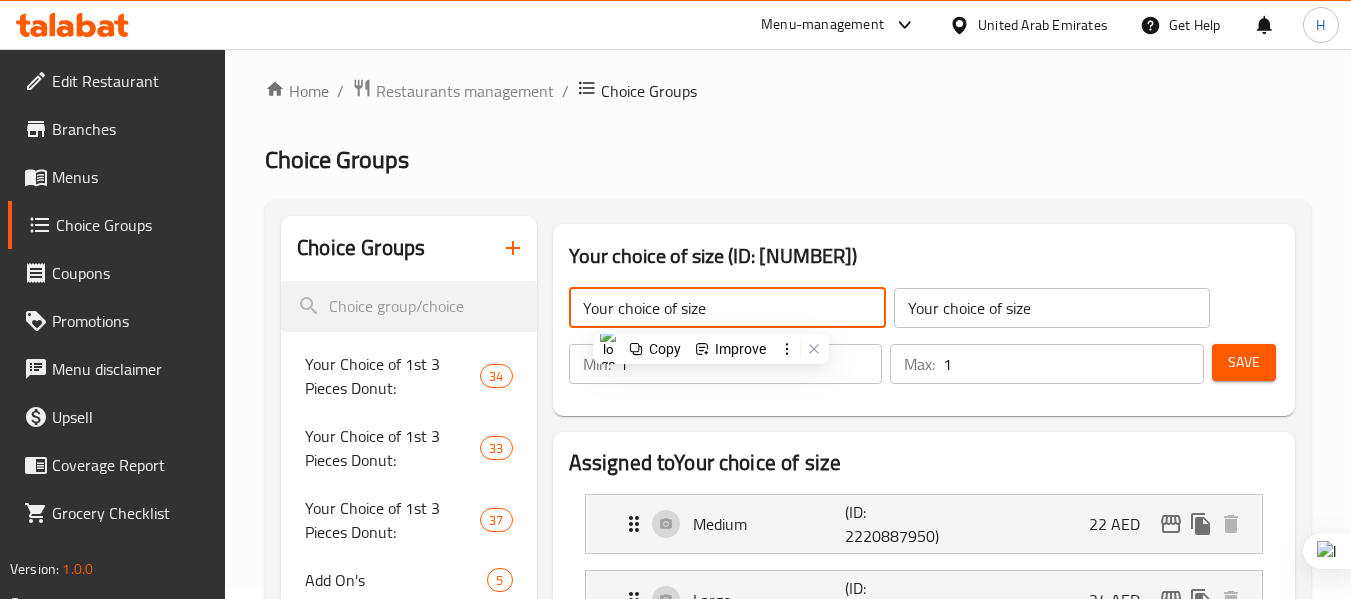 click on "Your choice of size" 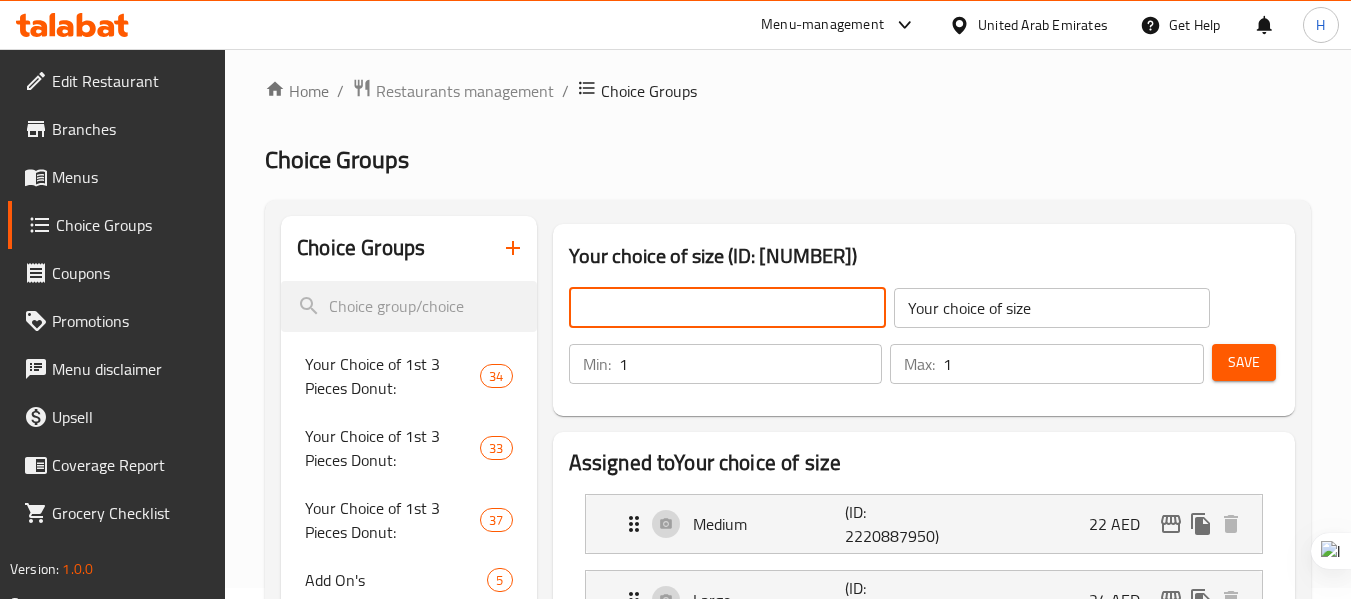 click on "Your choice of size (ID: [NUMBER]) ​​ Your choice of size ​​ Min: 1 ​​ Max: 1 ​​ Save" at bounding box center [924, 320] 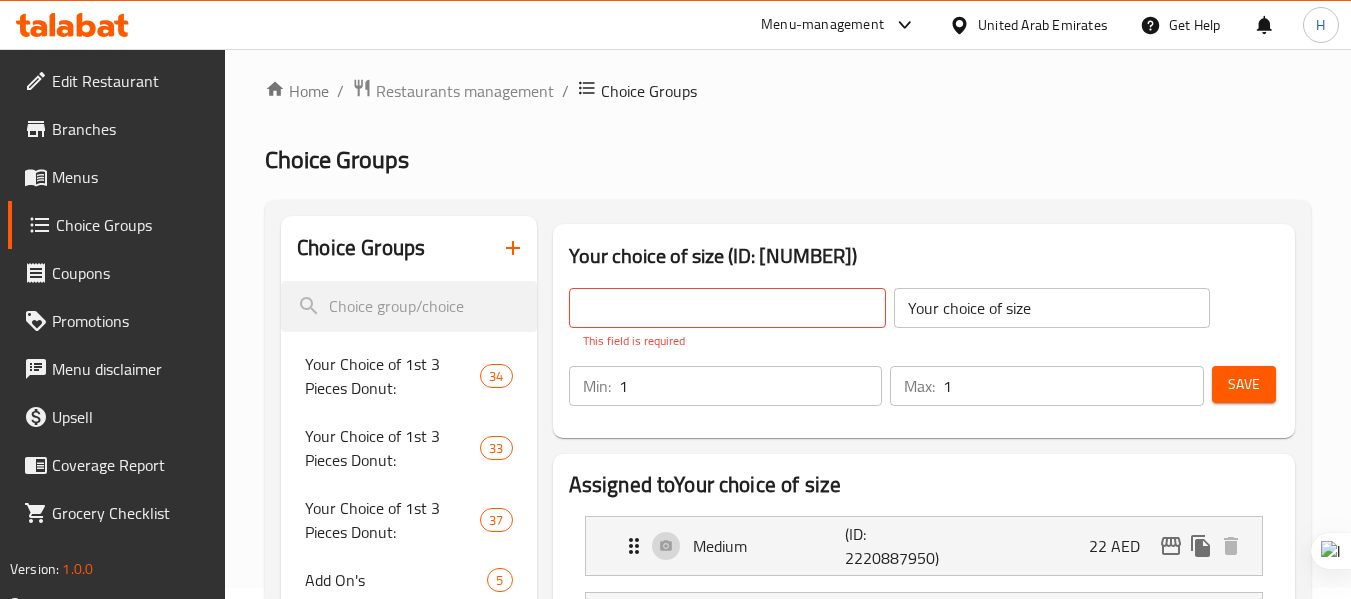 click 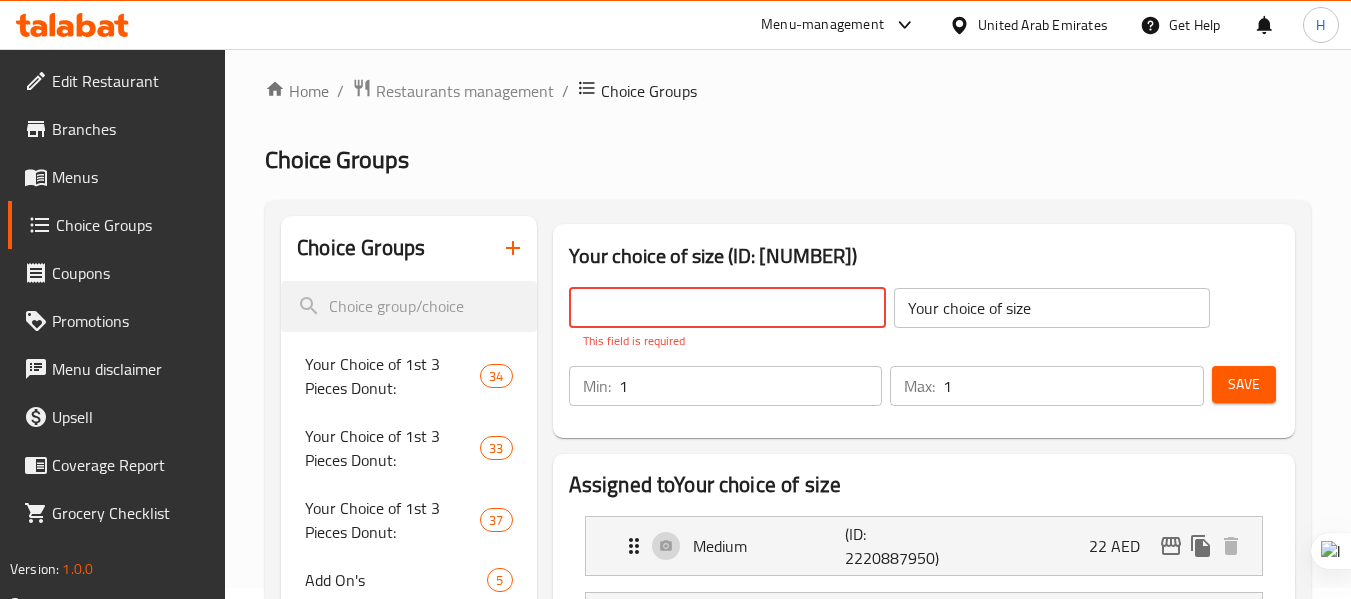 paste on "Your choice of size" 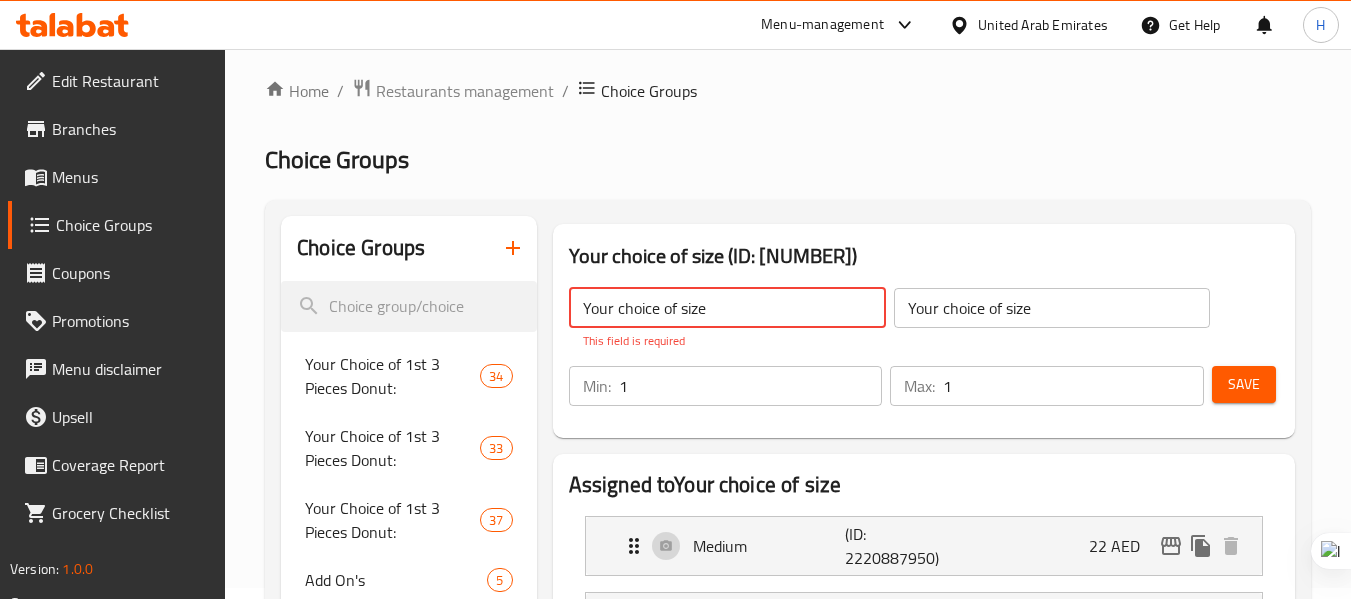 type on "Your choice of size" 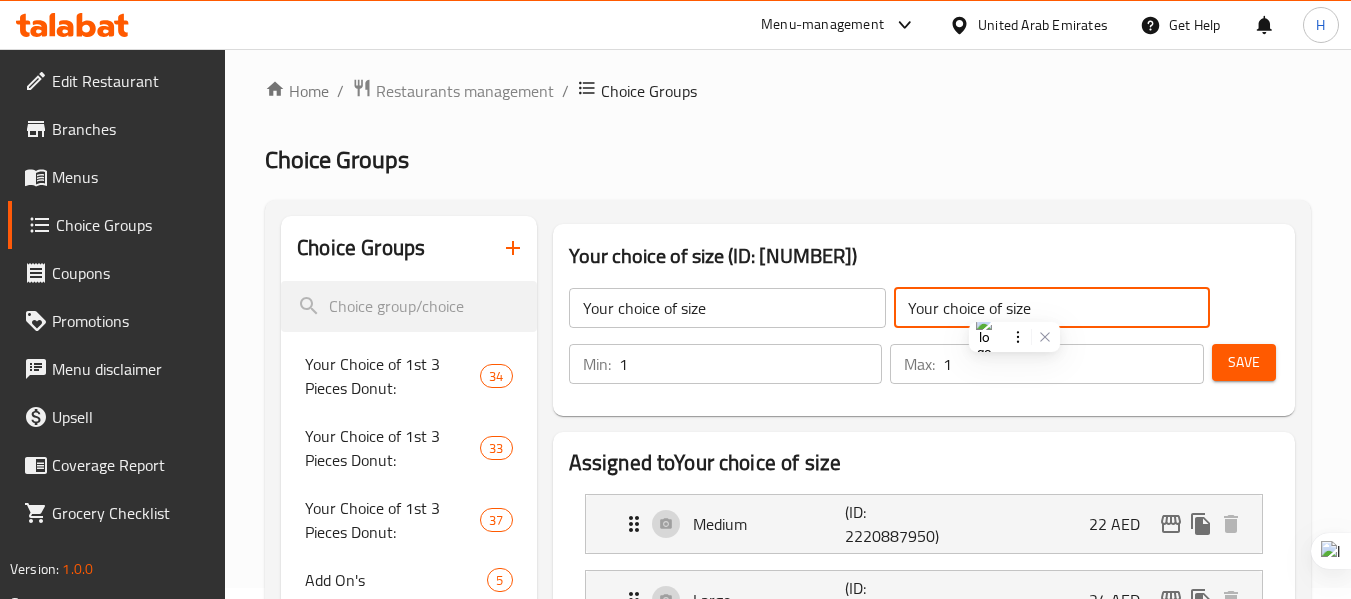 click on "Your choice of size" 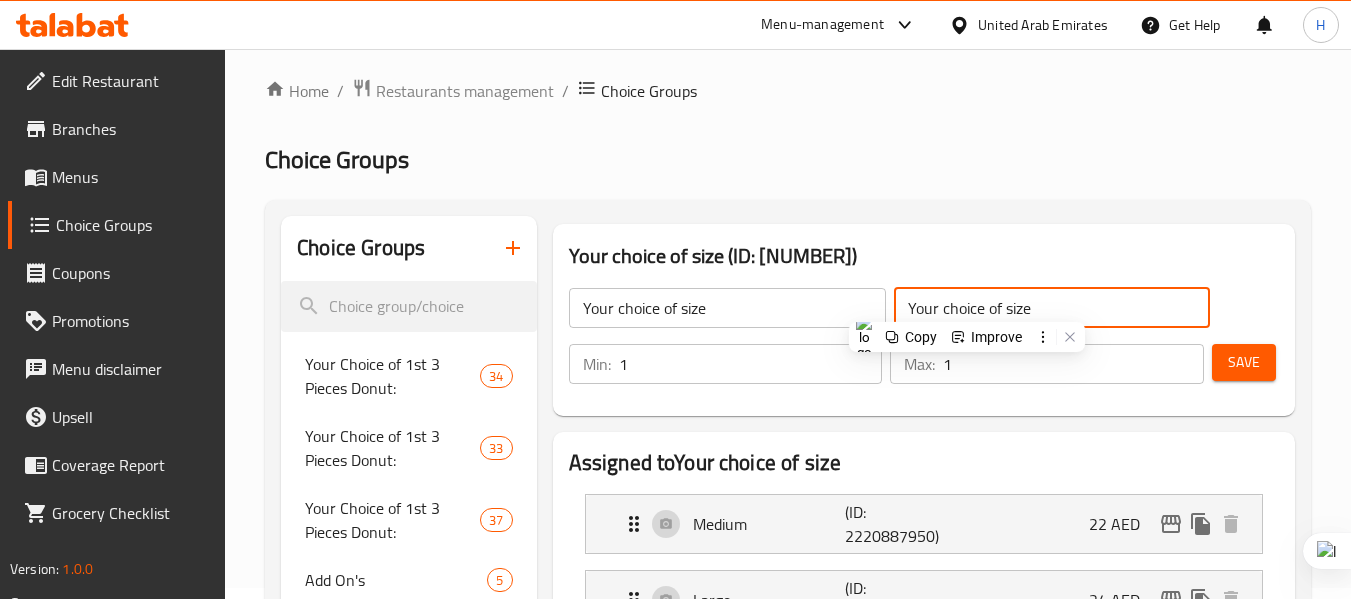 click on "Your choice of size" 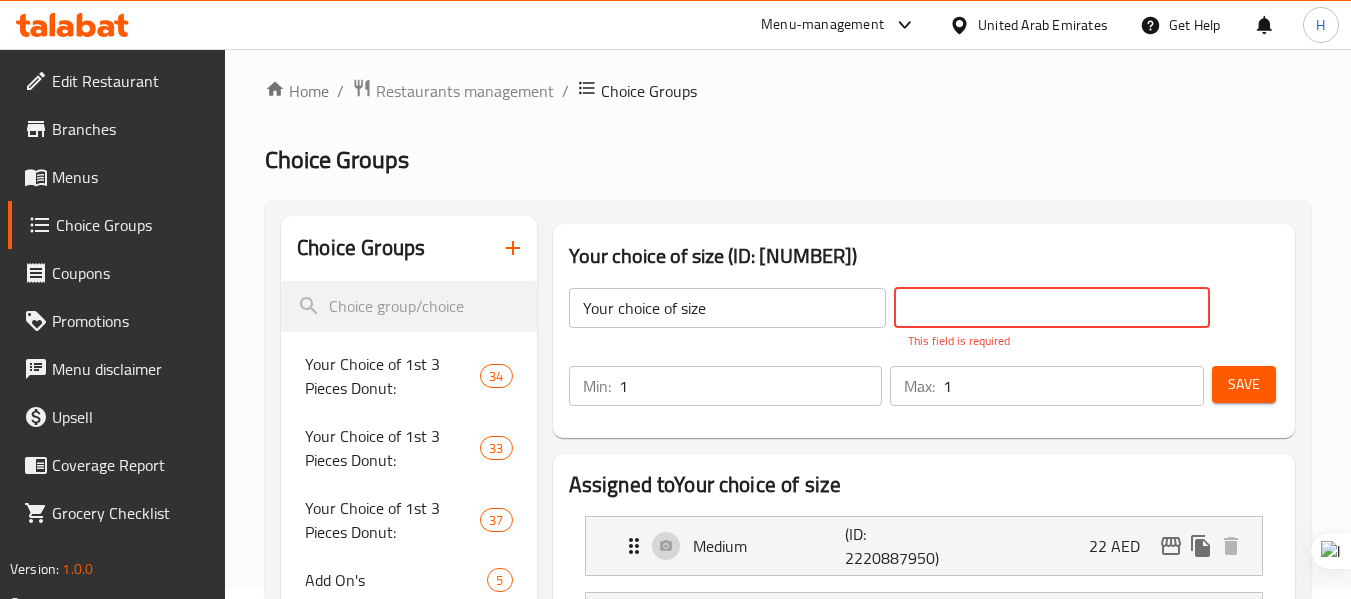 paste on "اختيارك للحجم" 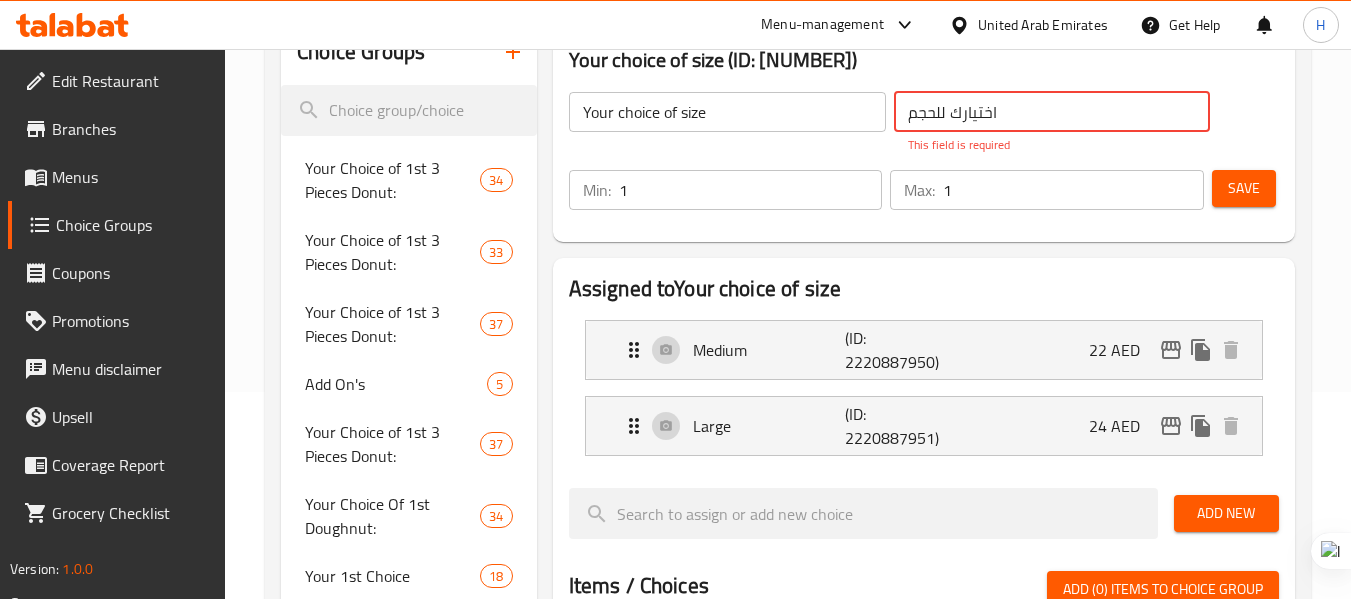scroll, scrollTop: 211, scrollLeft: 0, axis: vertical 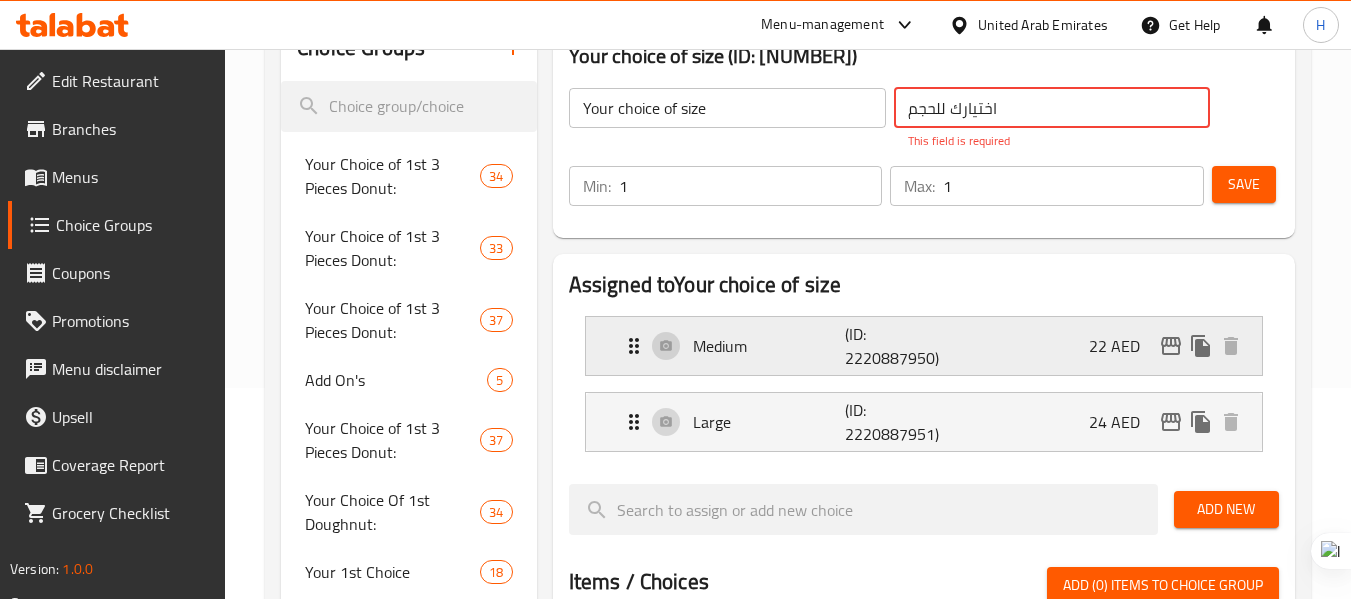 click on "Medium (ID: [NUMBER]) [CURRENCY]" at bounding box center (930, 346) 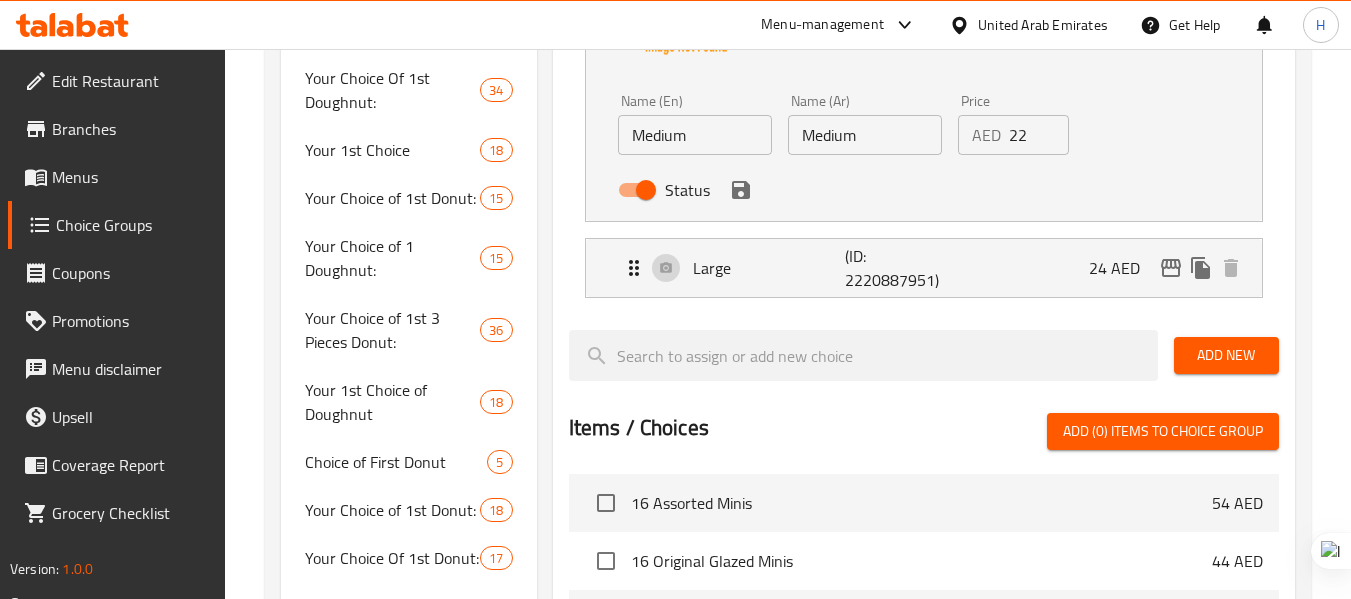 scroll, scrollTop: 511, scrollLeft: 0, axis: vertical 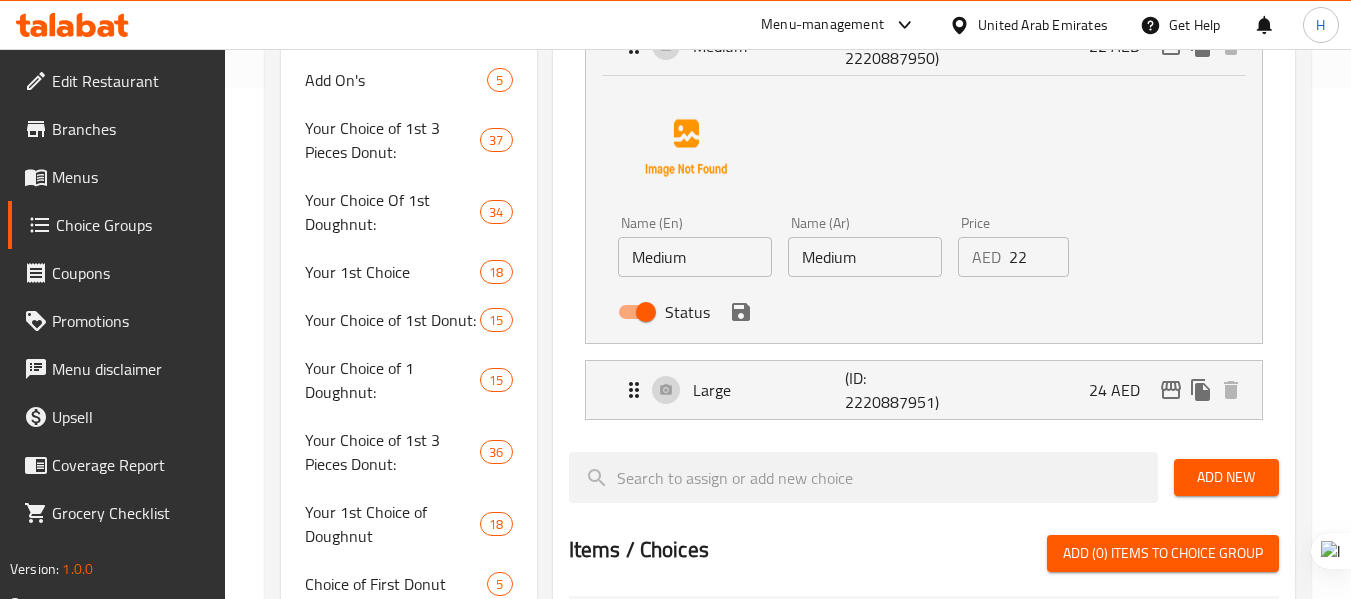 type on "اختيارك للحجم" 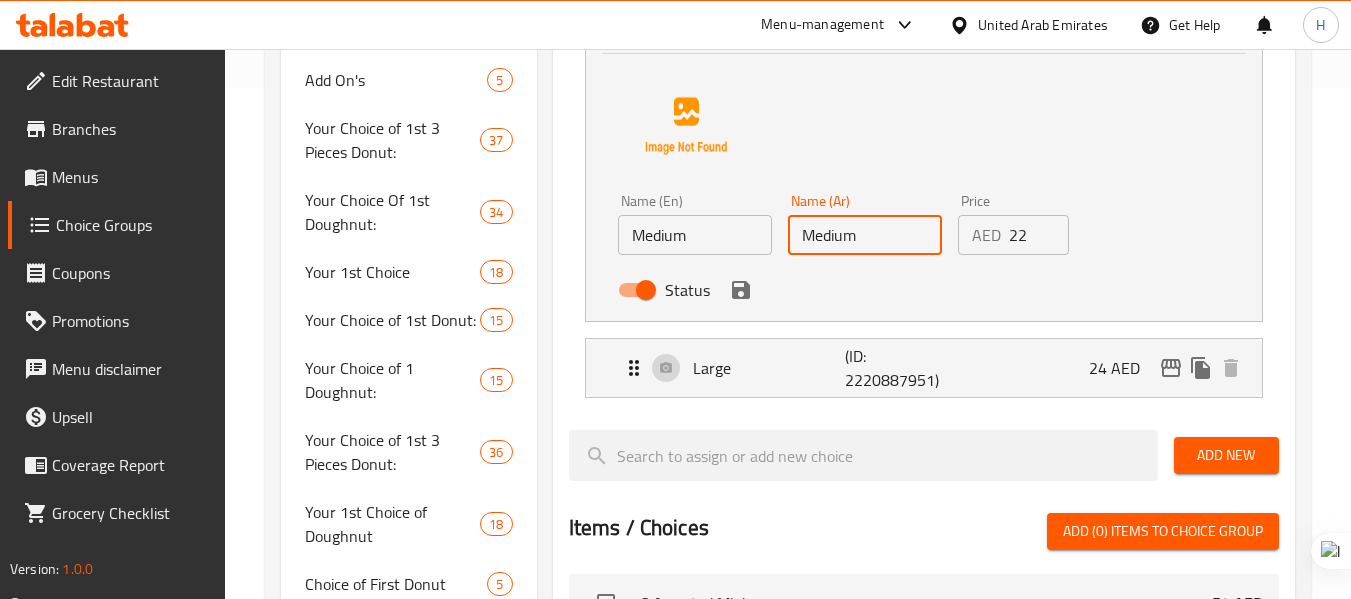 click on "Status" at bounding box center [865, 290] 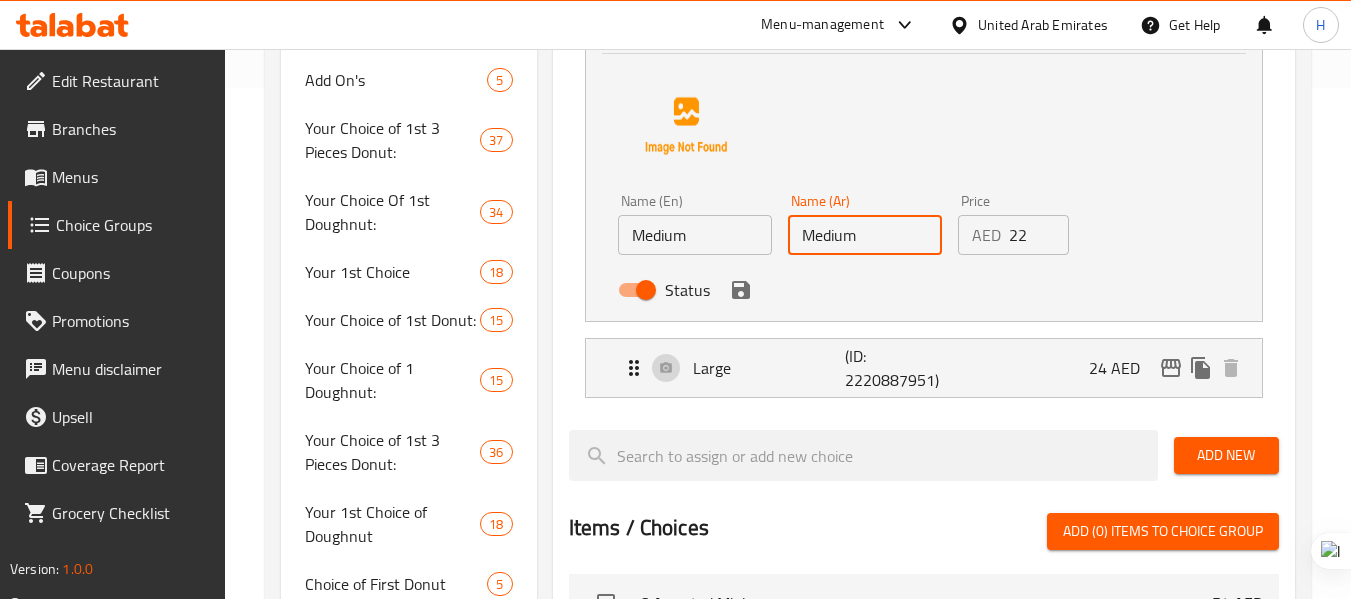 click on "Status" at bounding box center [865, 290] 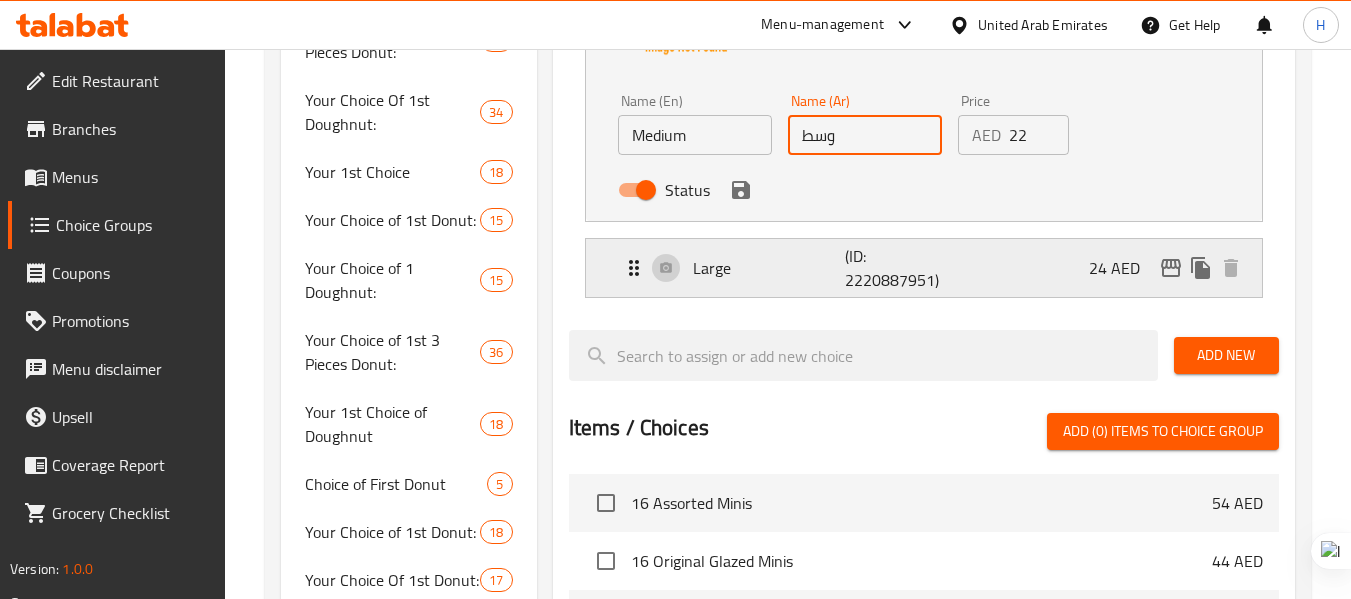click on "Large (ID: [NUMBER]) [CURRENCY]" at bounding box center [930, 268] 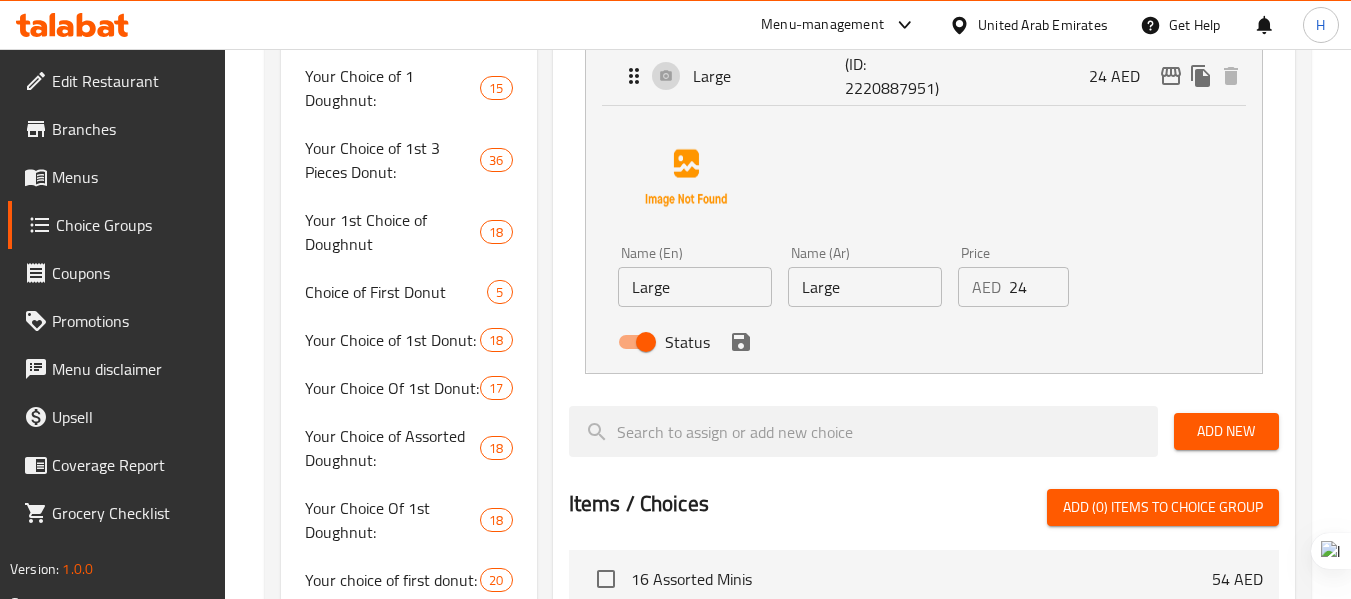 scroll, scrollTop: 811, scrollLeft: 0, axis: vertical 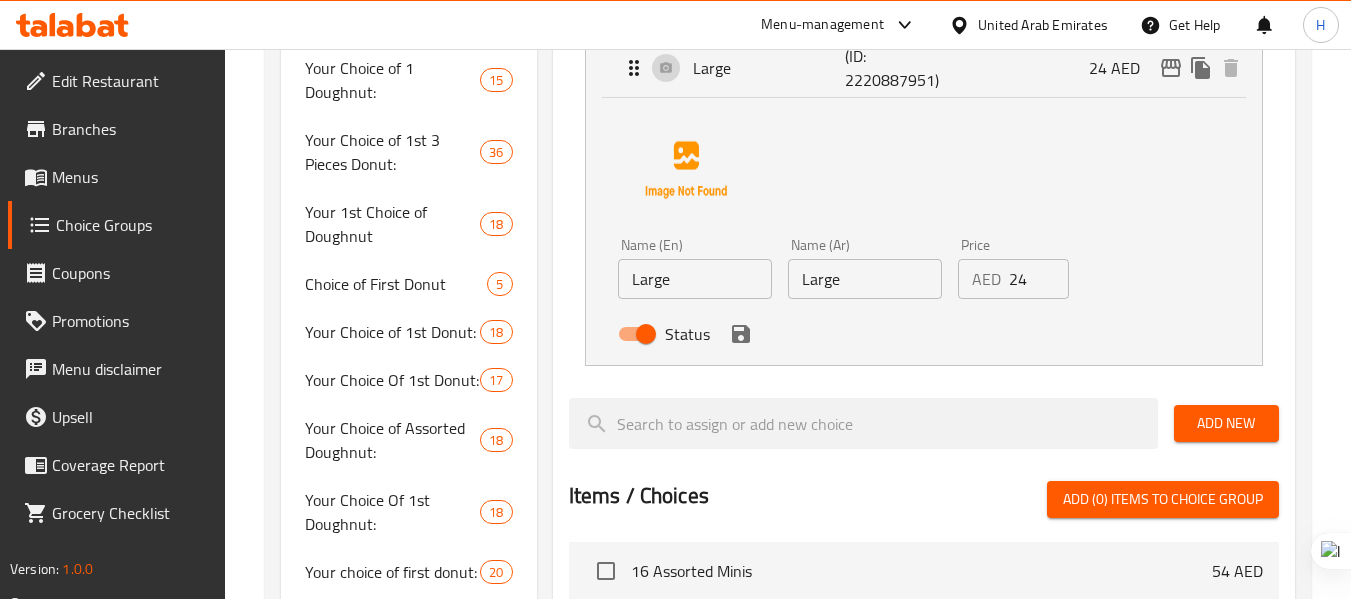 type on "وسط" 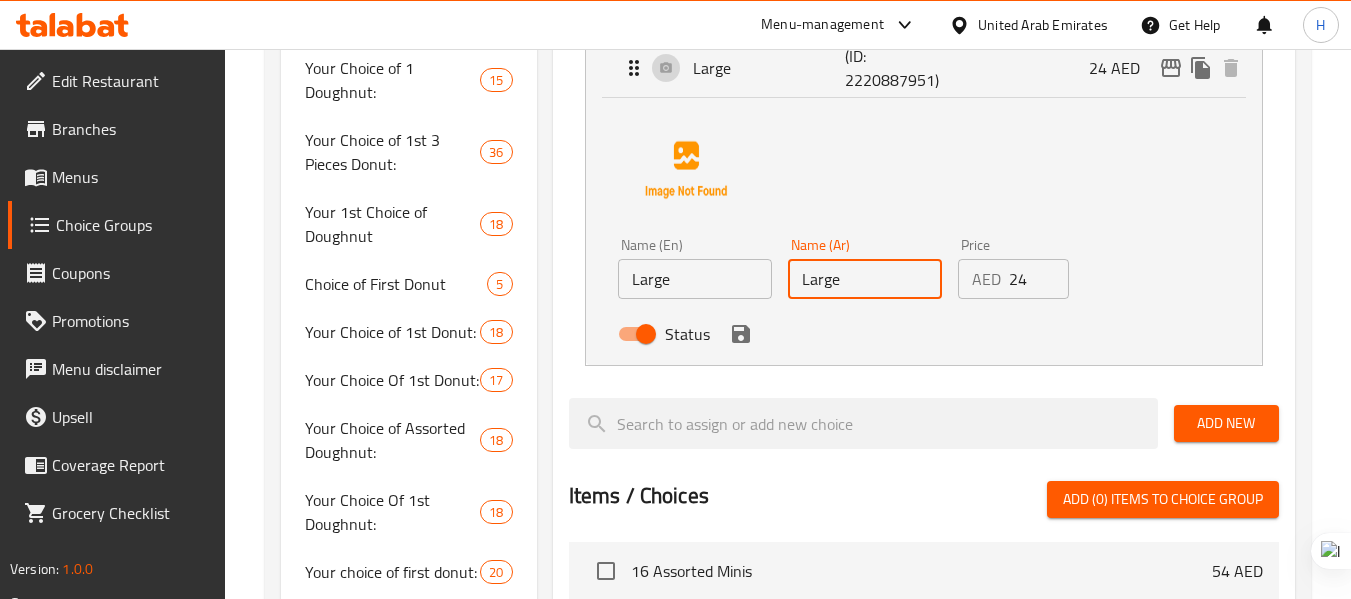 click on "Large" at bounding box center (865, 279) 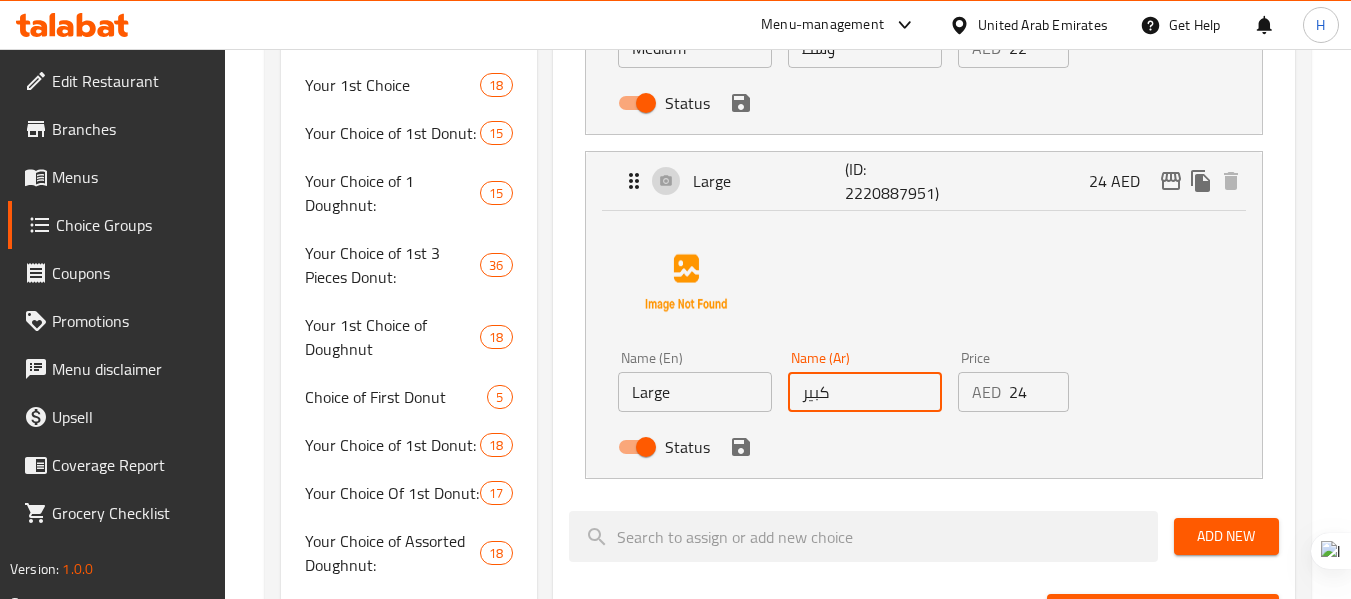 scroll, scrollTop: 611, scrollLeft: 0, axis: vertical 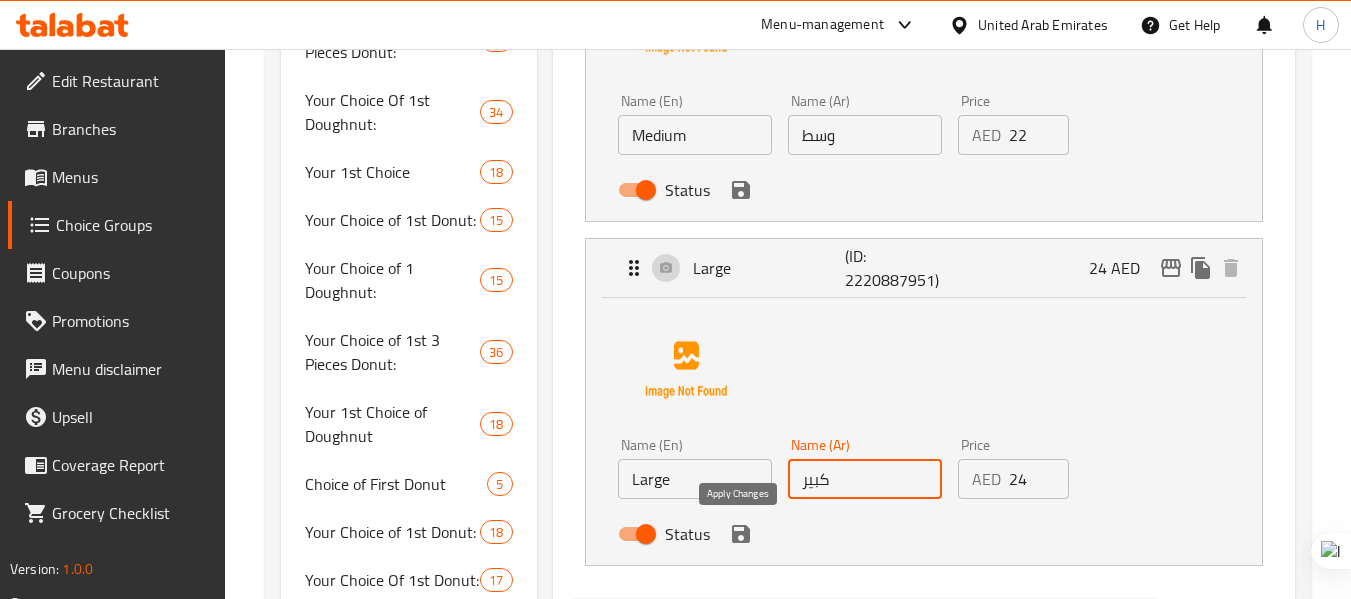 click 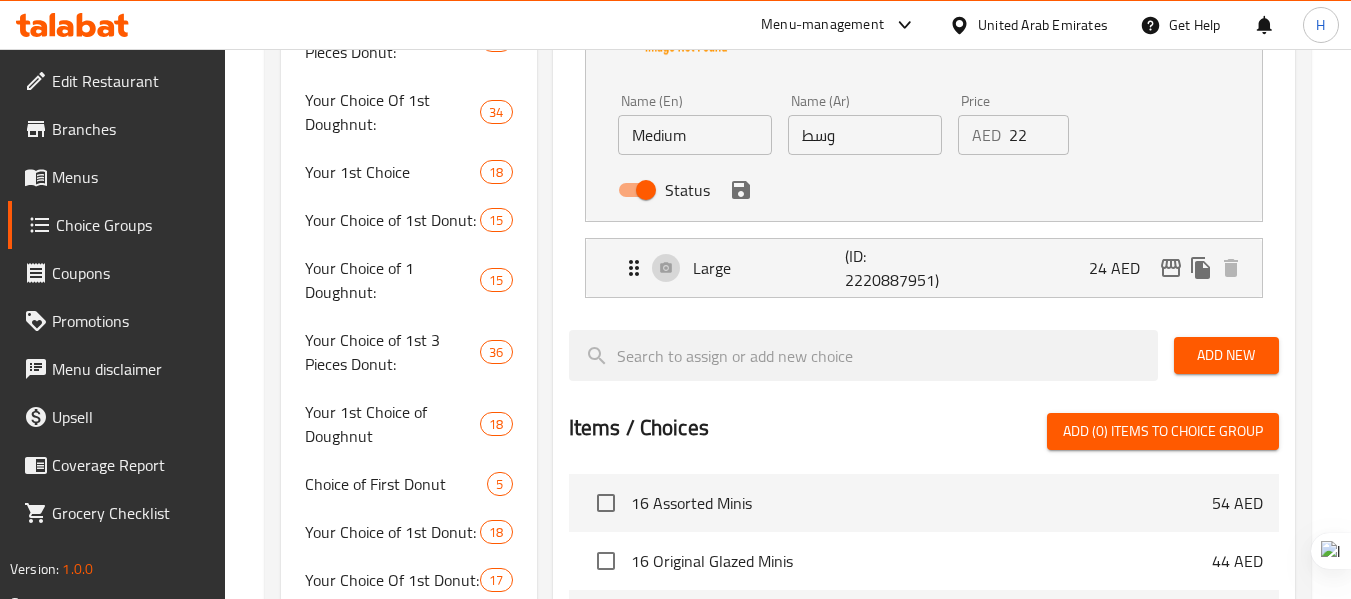 type on "كبير" 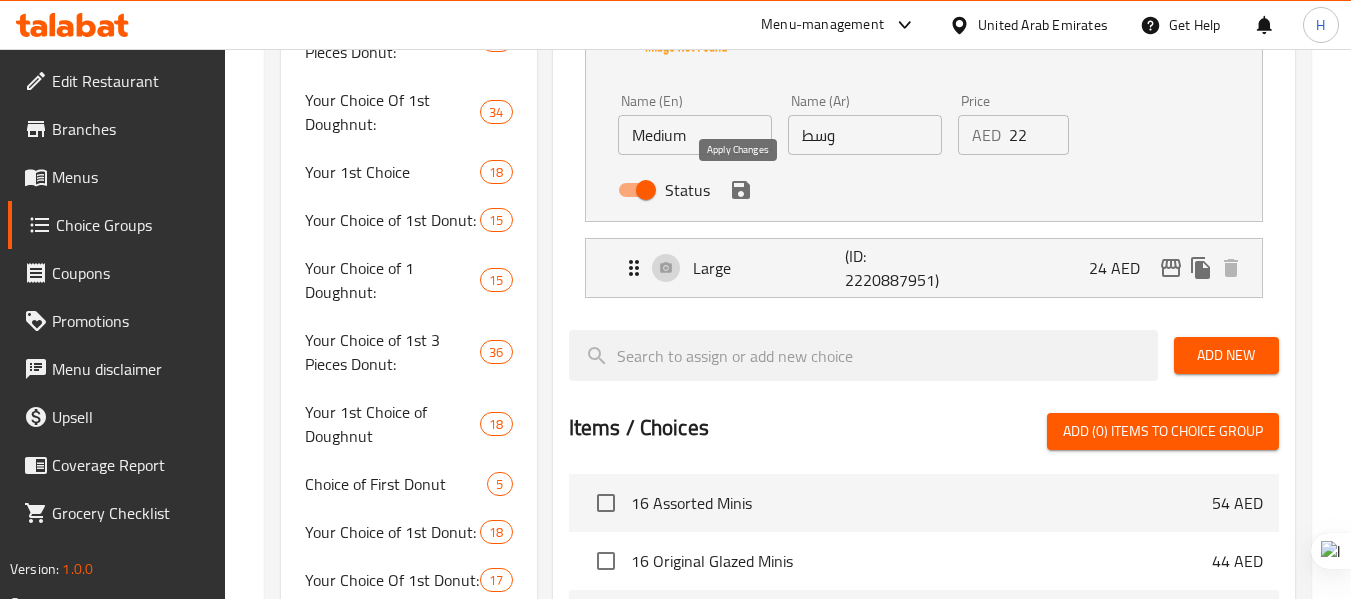 click 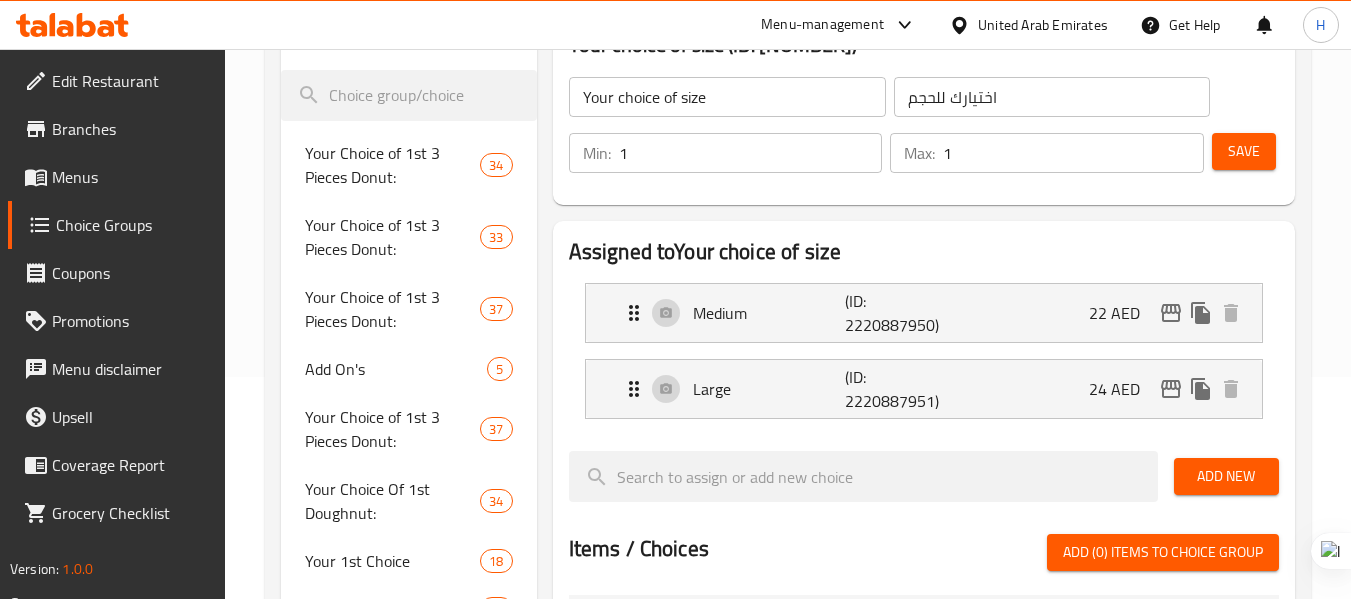 scroll, scrollTop: 211, scrollLeft: 0, axis: vertical 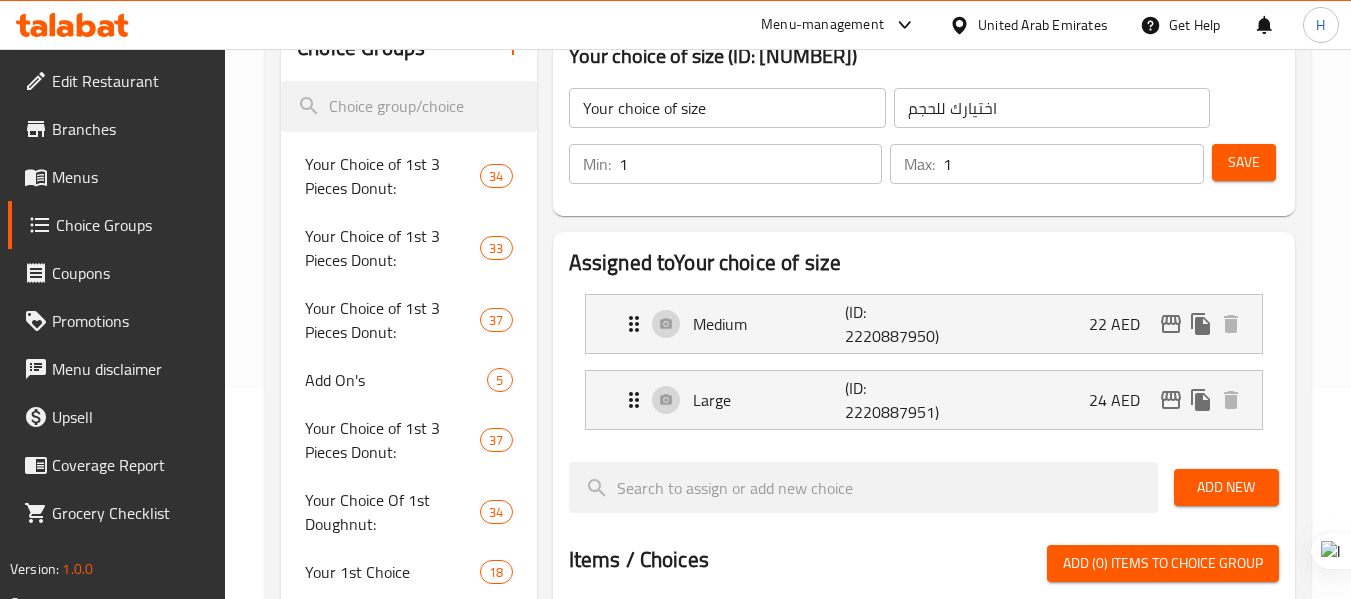 click on "Save" at bounding box center [1244, 162] 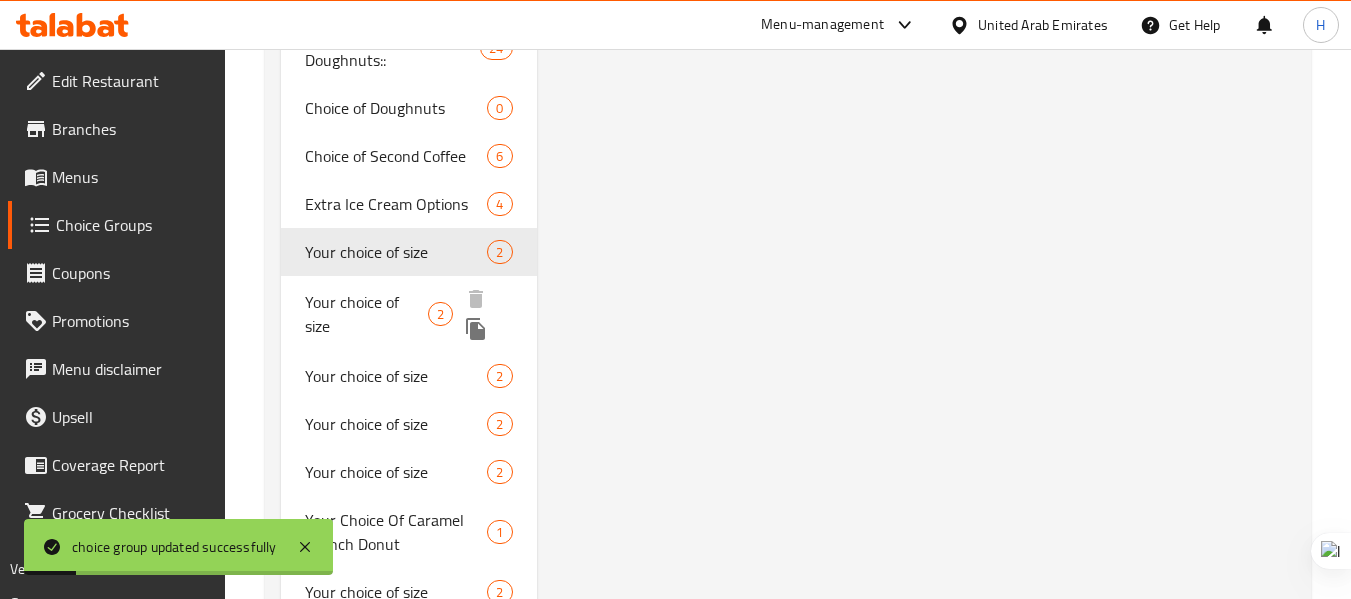 scroll, scrollTop: 2261, scrollLeft: 0, axis: vertical 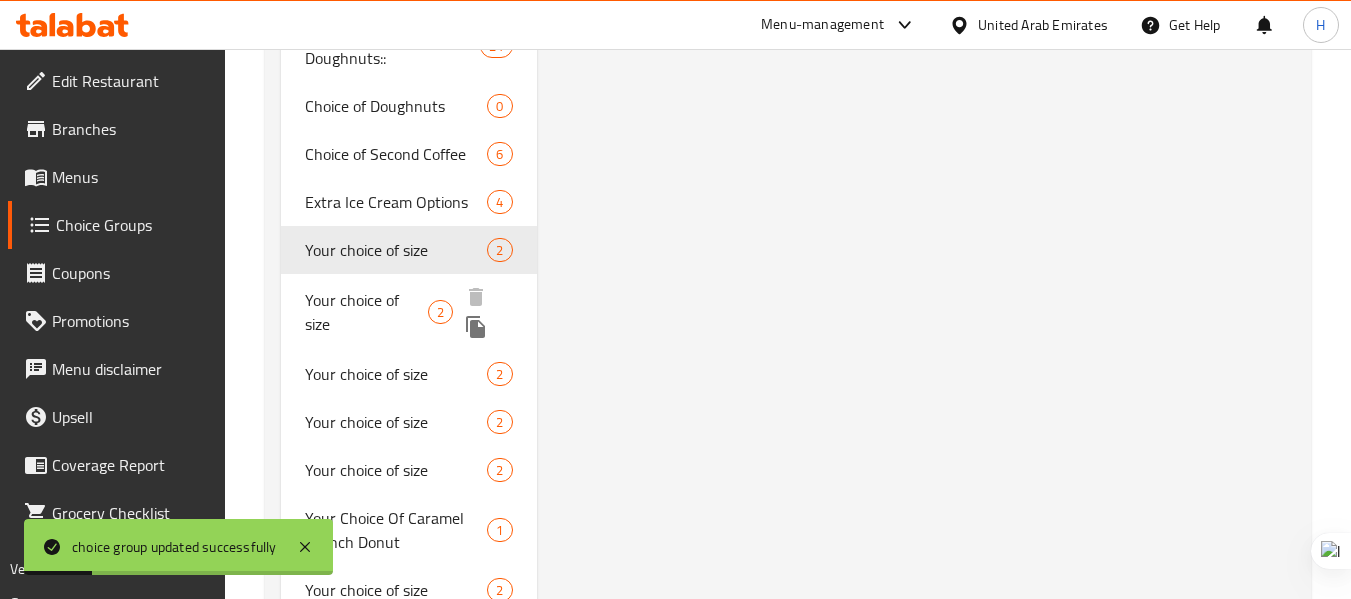 click on "Your choice of size" at bounding box center [366, 312] 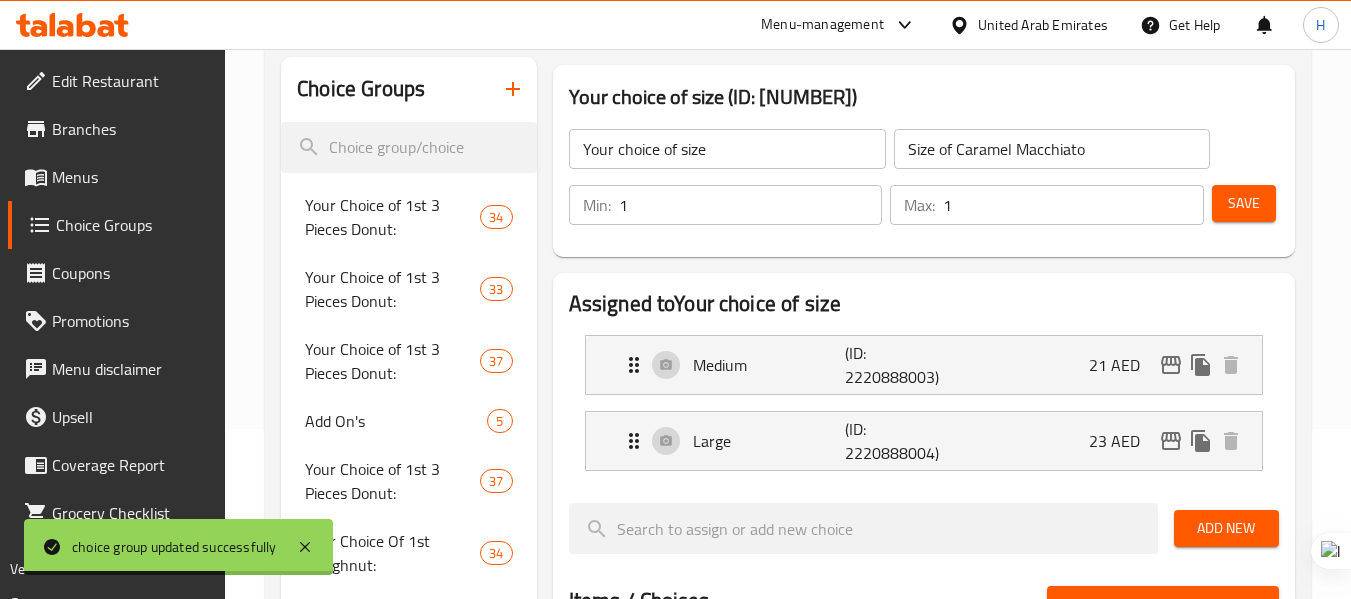 scroll, scrollTop: 159, scrollLeft: 0, axis: vertical 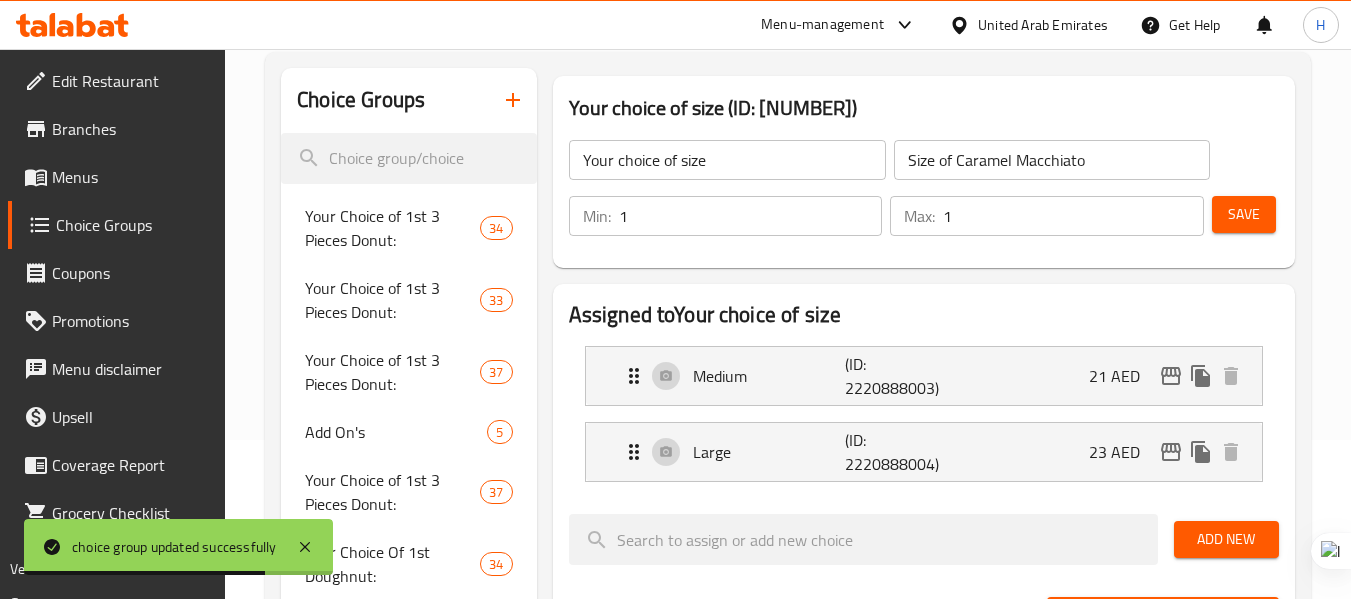click on "Medium (ID: [NUMBER]) [CURRENCY]" at bounding box center [930, 376] 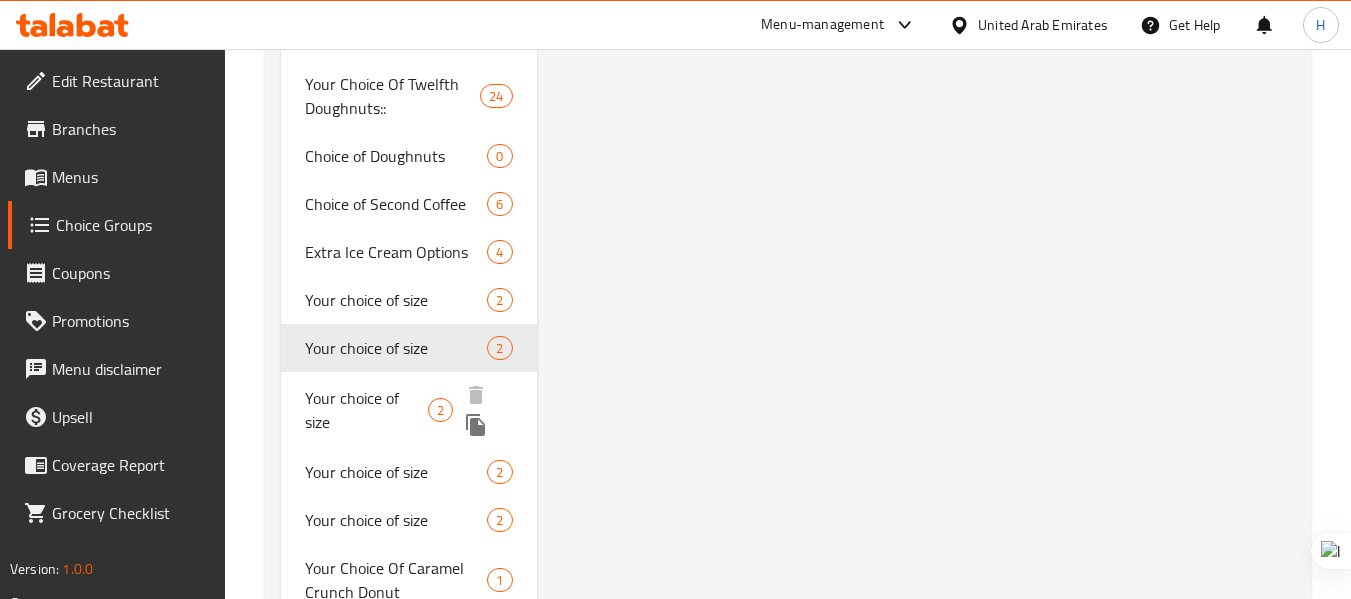 scroll, scrollTop: 2311, scrollLeft: 0, axis: vertical 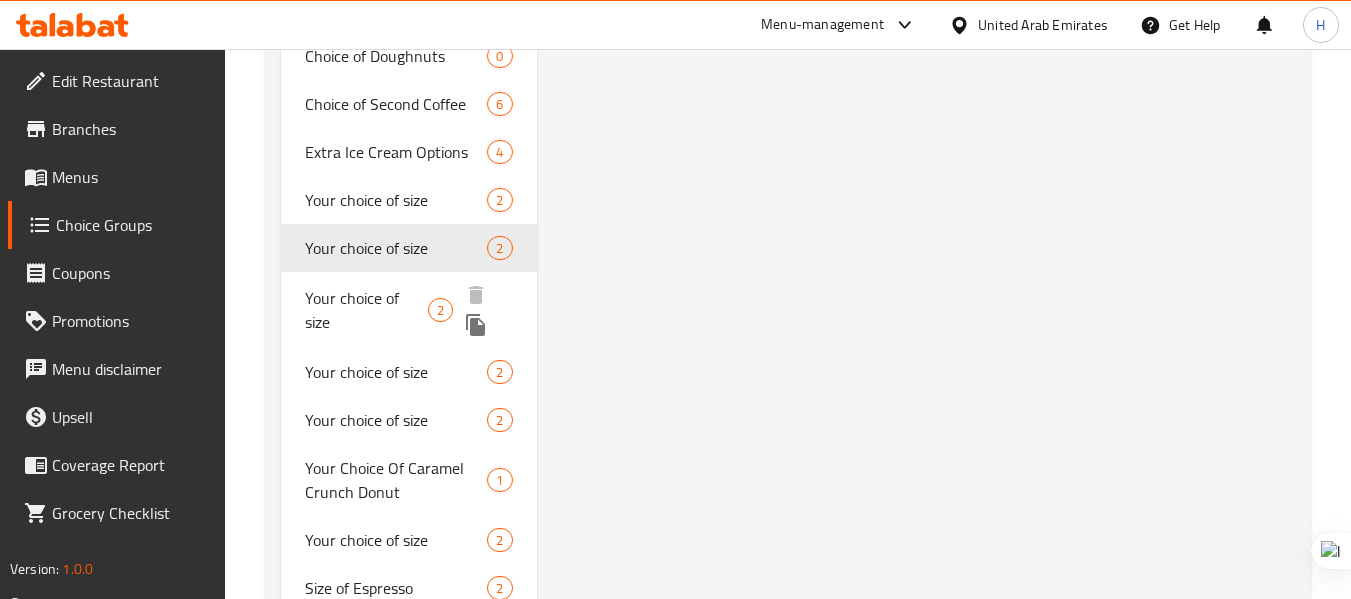 click on "Your choice of size" at bounding box center [366, 310] 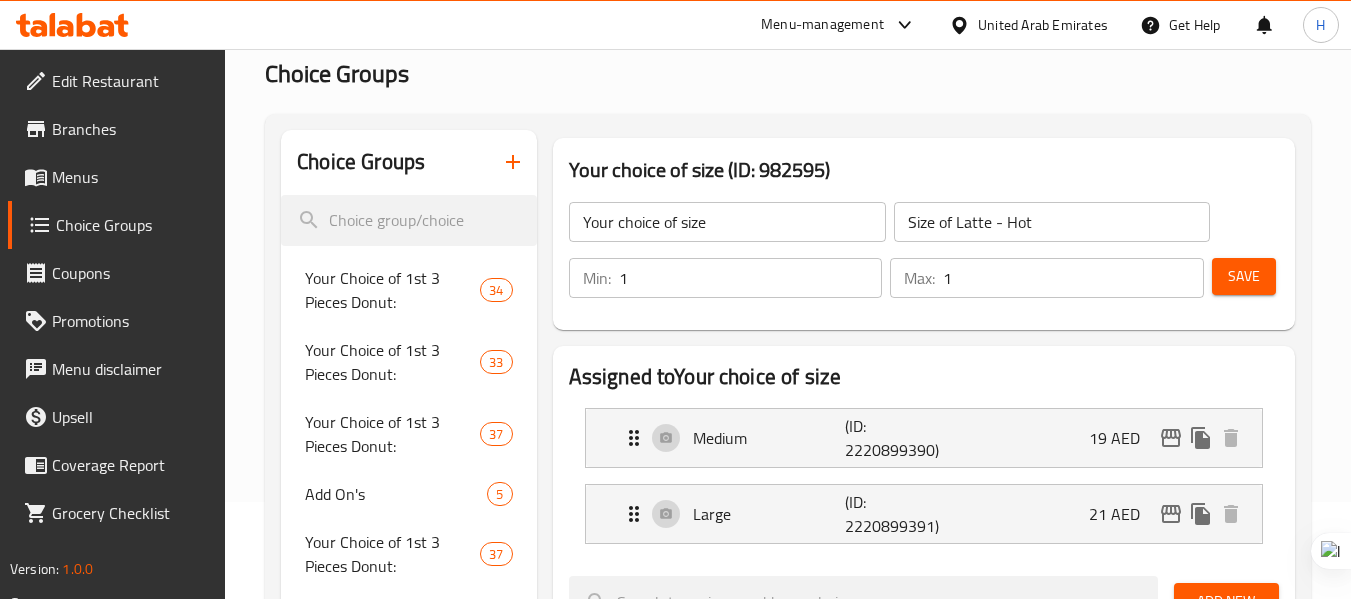 scroll, scrollTop: 211, scrollLeft: 0, axis: vertical 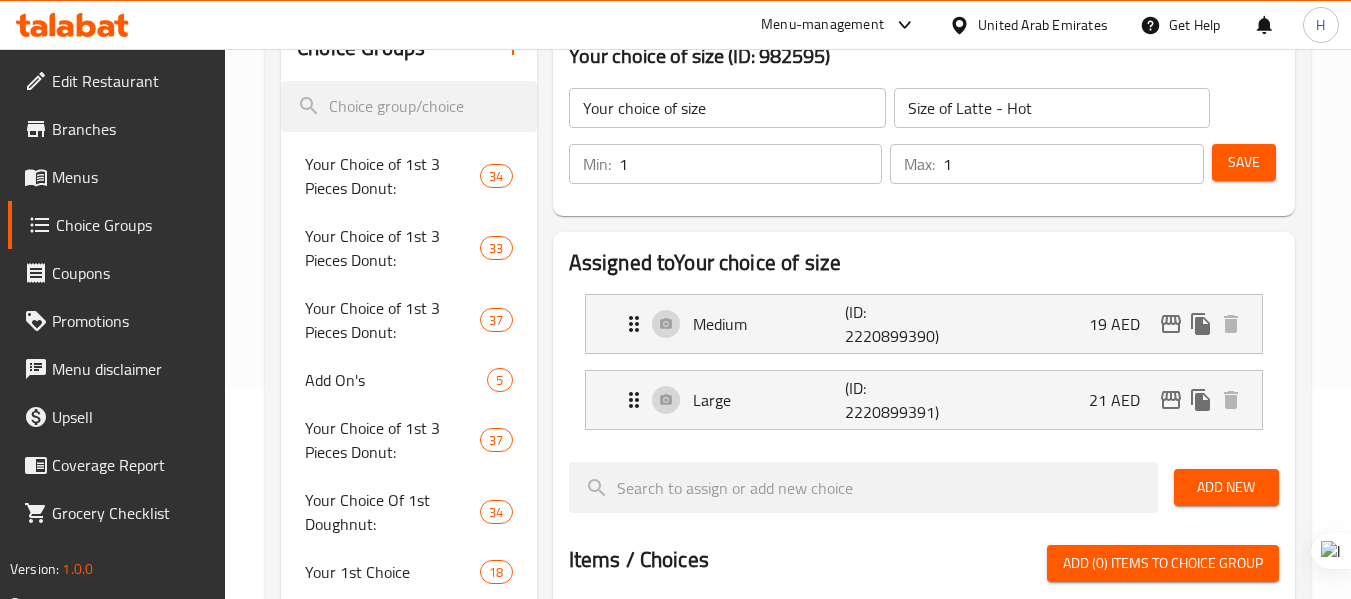 click on "Your choice of size" 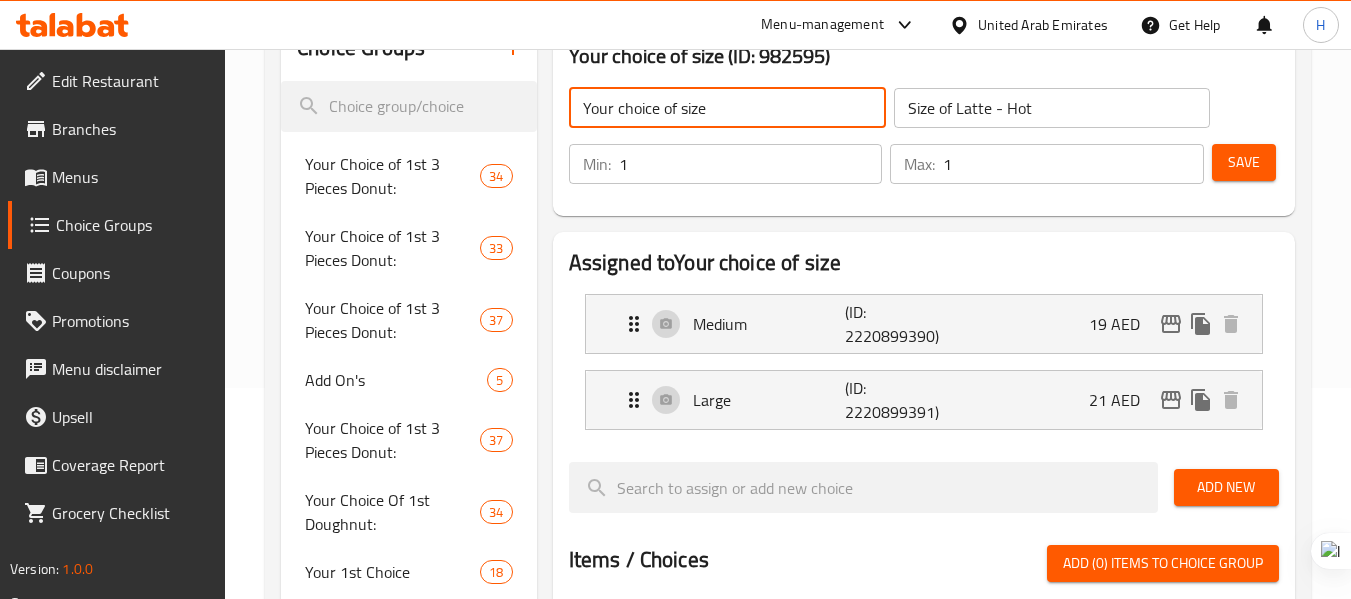 click on "Your choice of size" 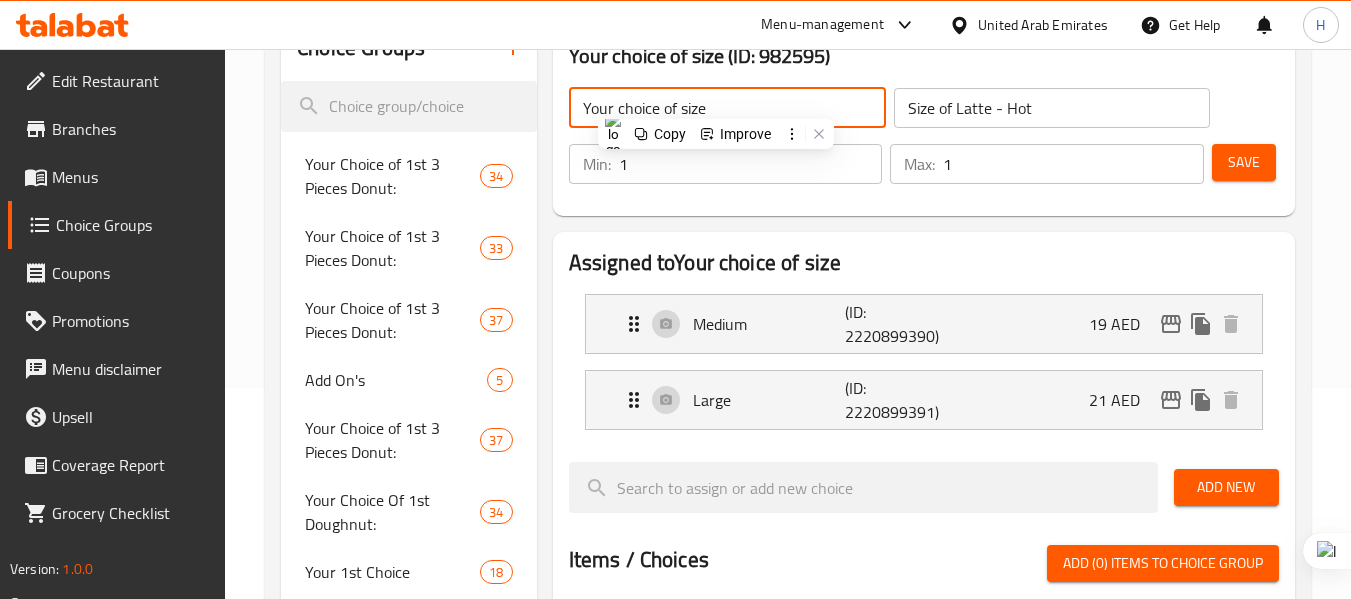 click on "Your choice of size" 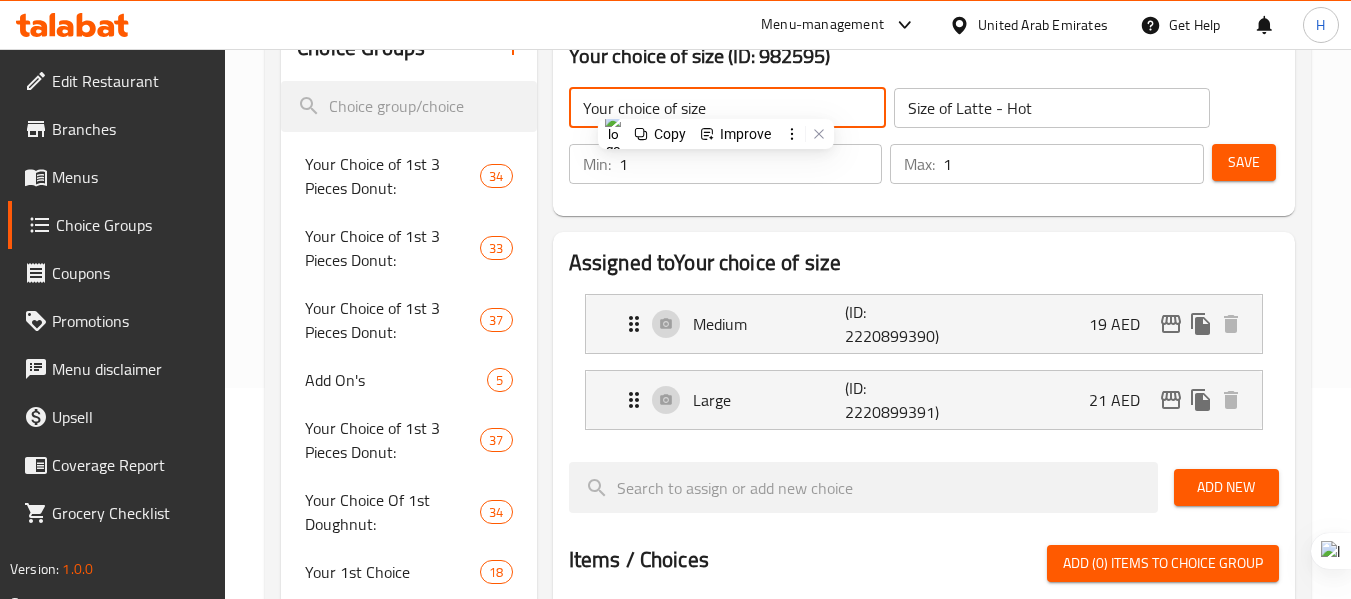 click on "Size of Latte - Hot" 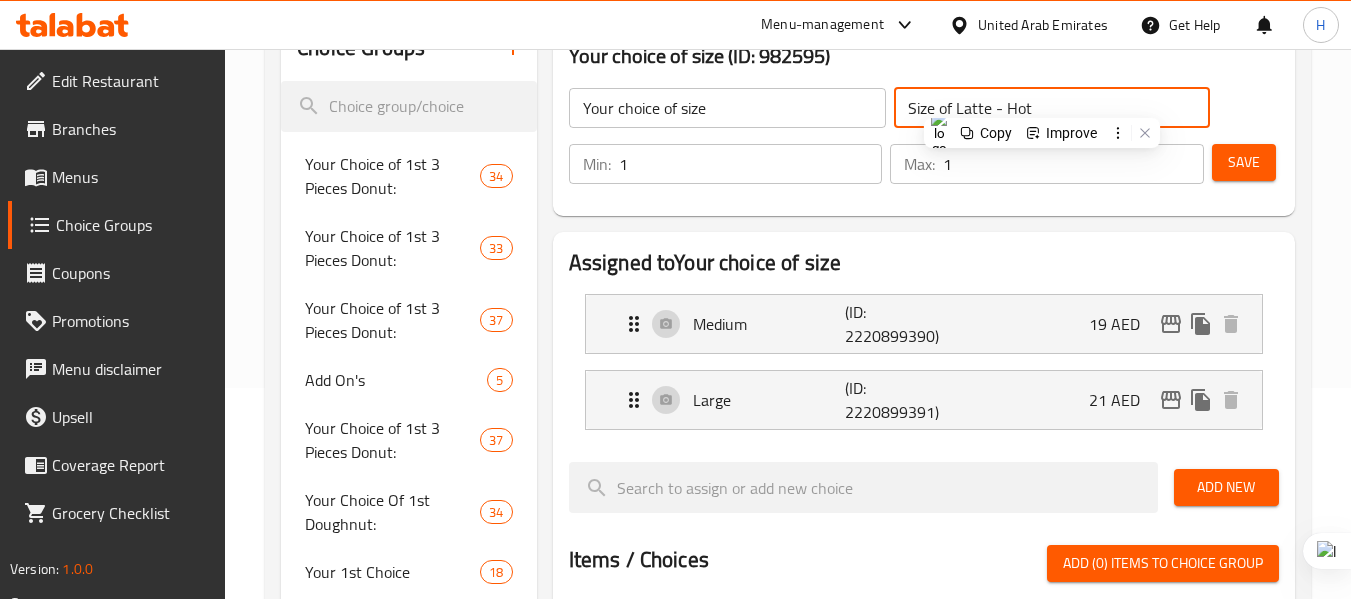 click on "Size of Latte - Hot" 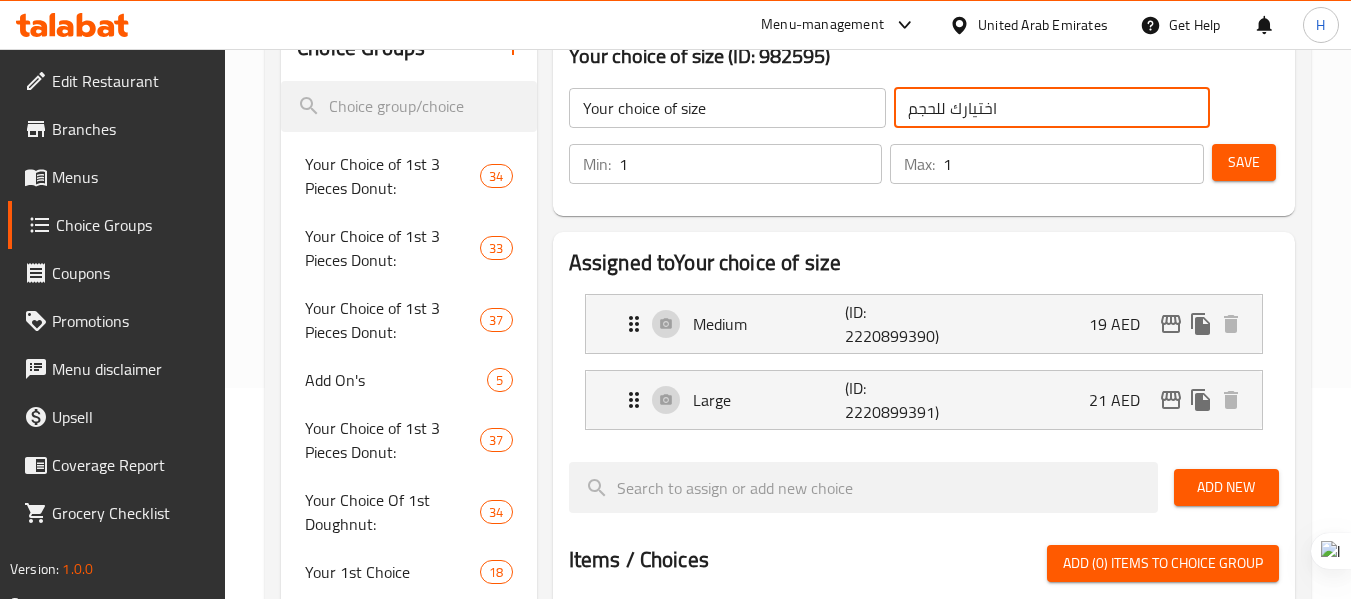 type on "اختيارك للحجم" 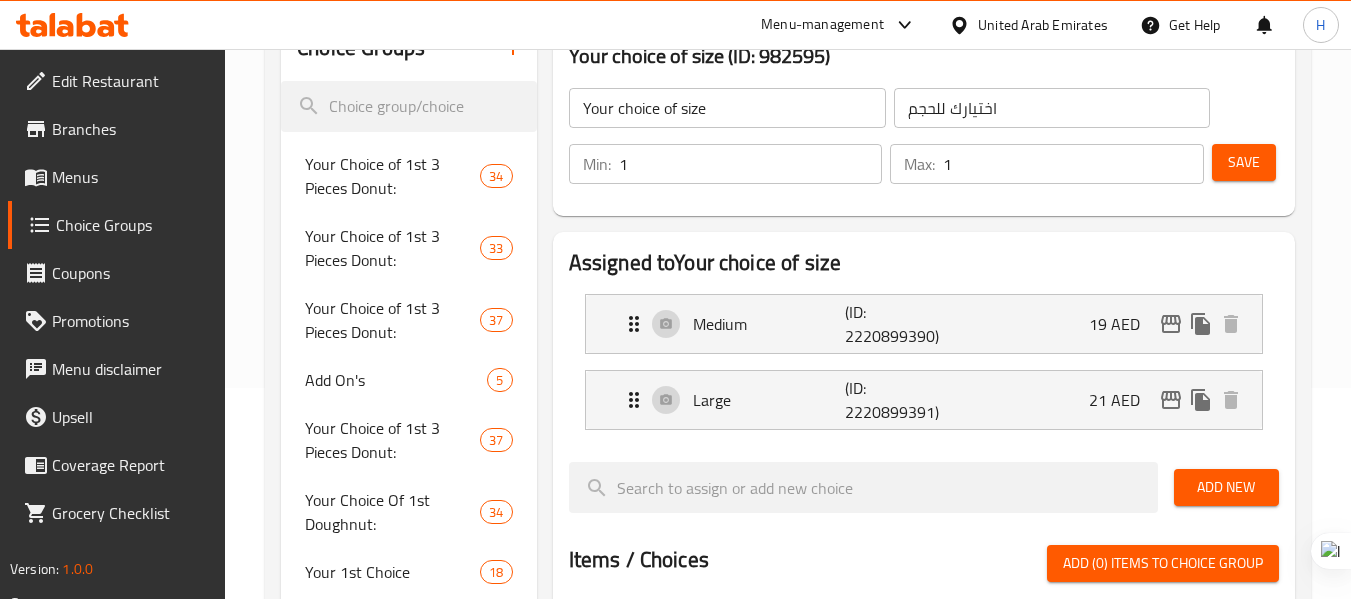 scroll, scrollTop: 311, scrollLeft: 0, axis: vertical 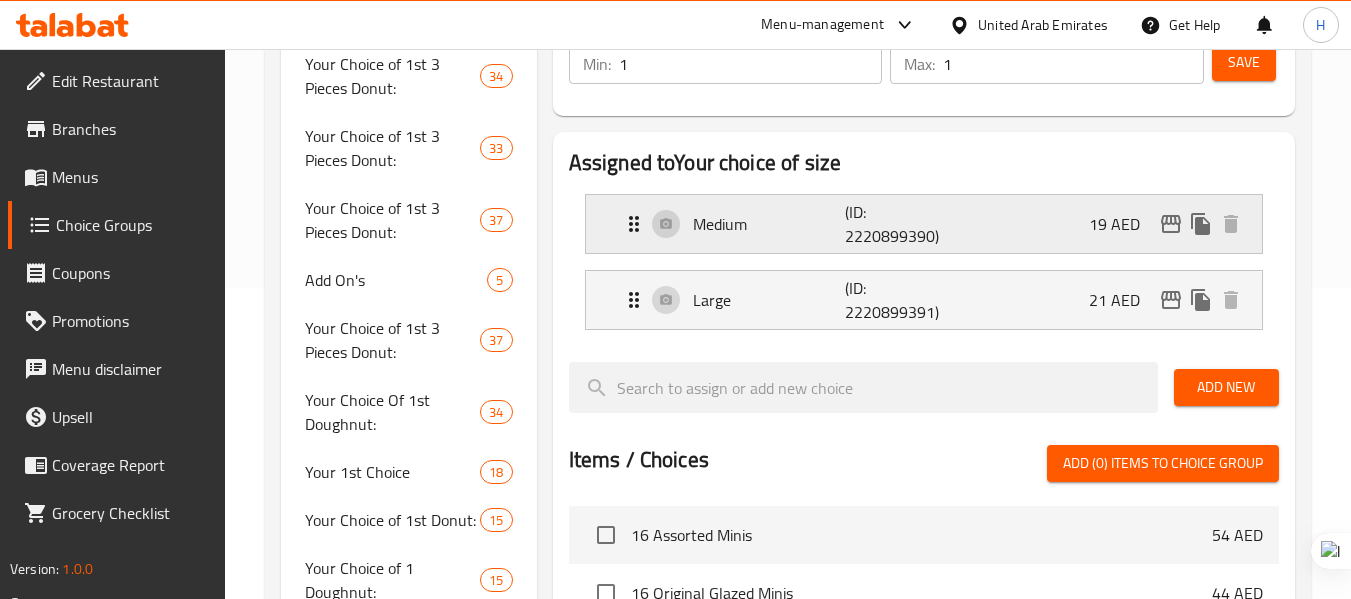 click 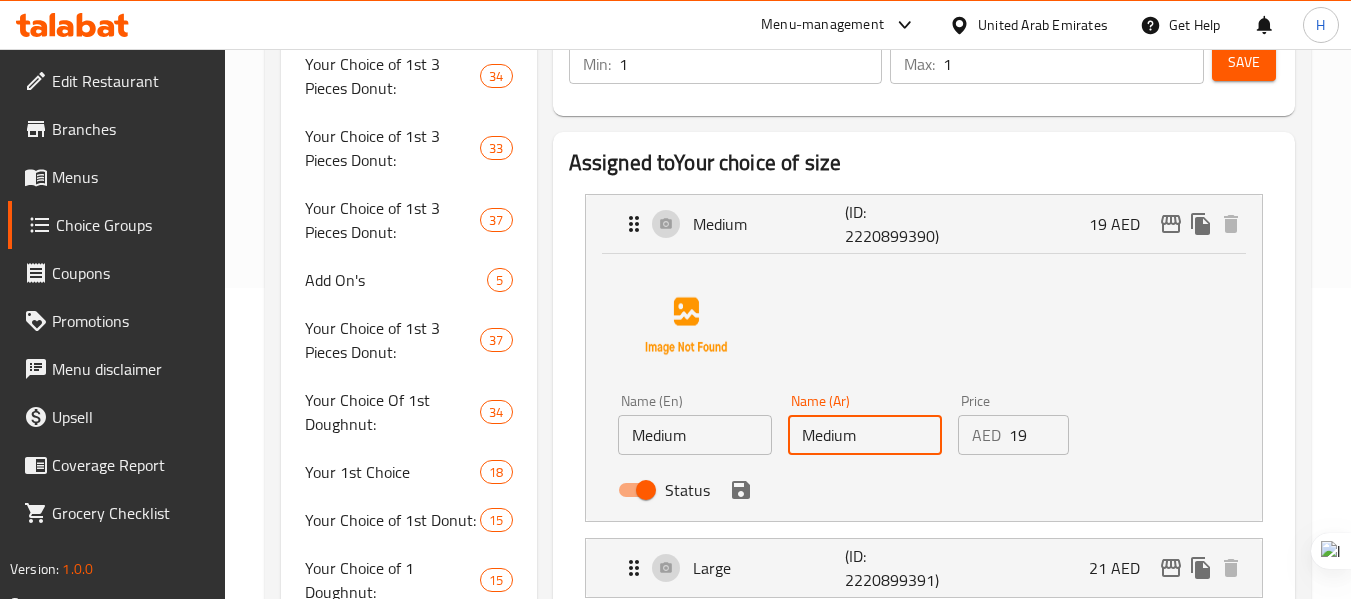 click on "Medium" at bounding box center (865, 435) 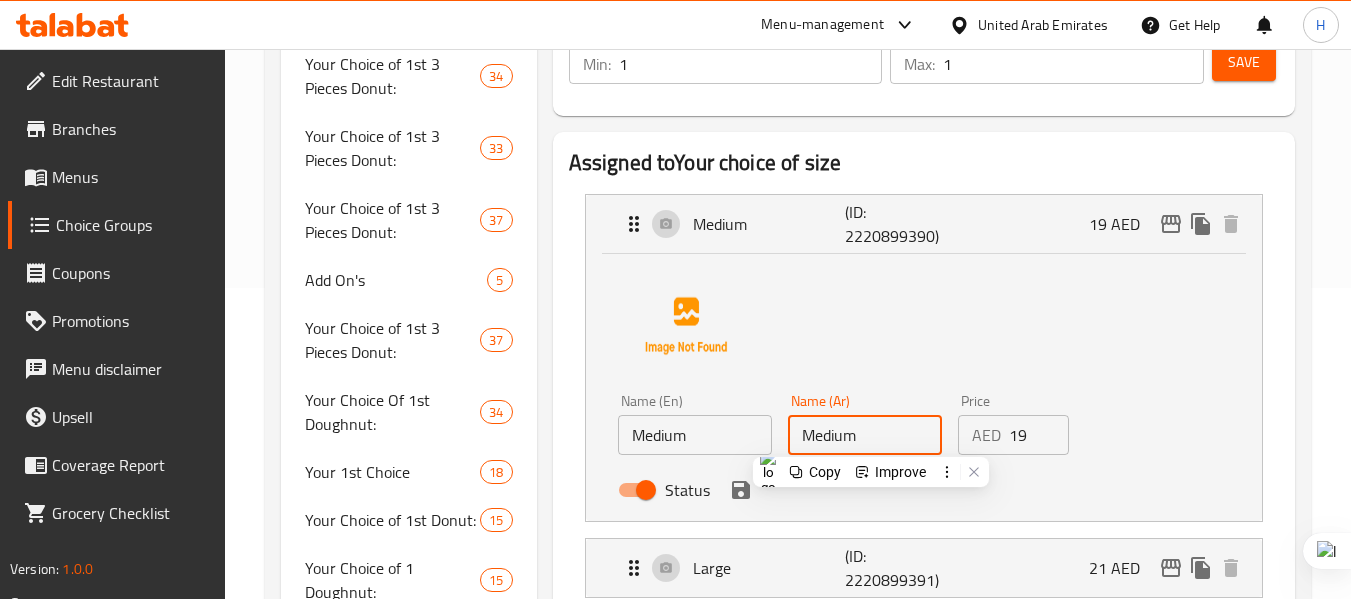 click on "Medium" at bounding box center [865, 435] 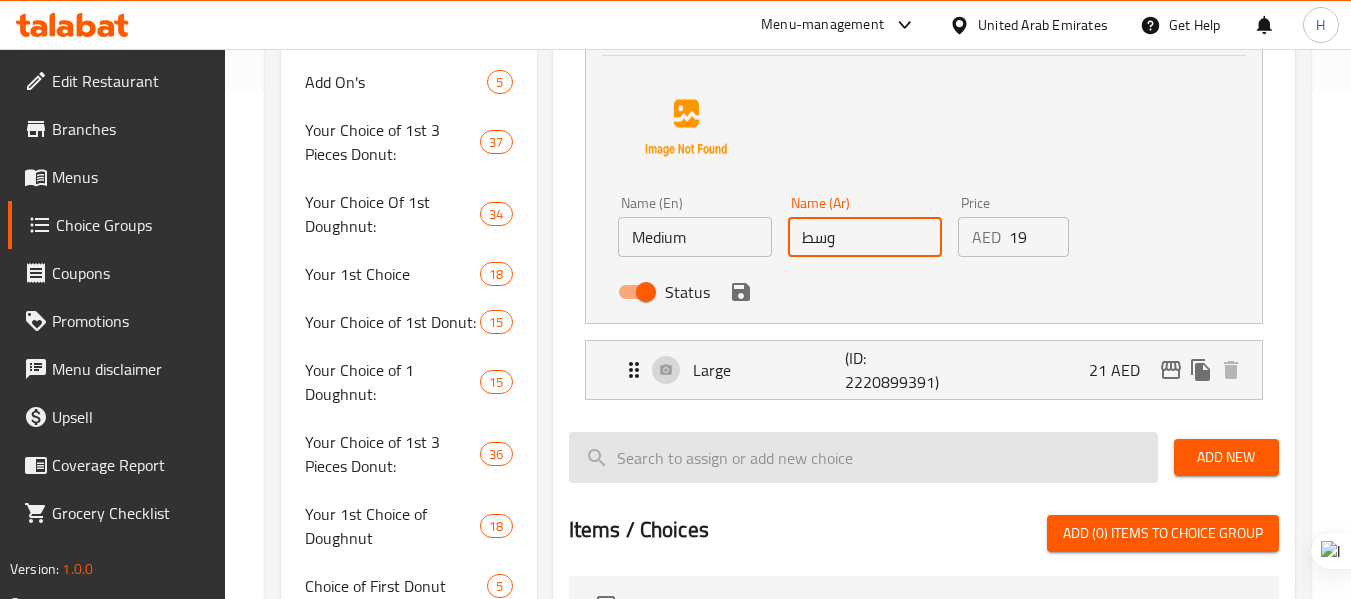 scroll, scrollTop: 611, scrollLeft: 0, axis: vertical 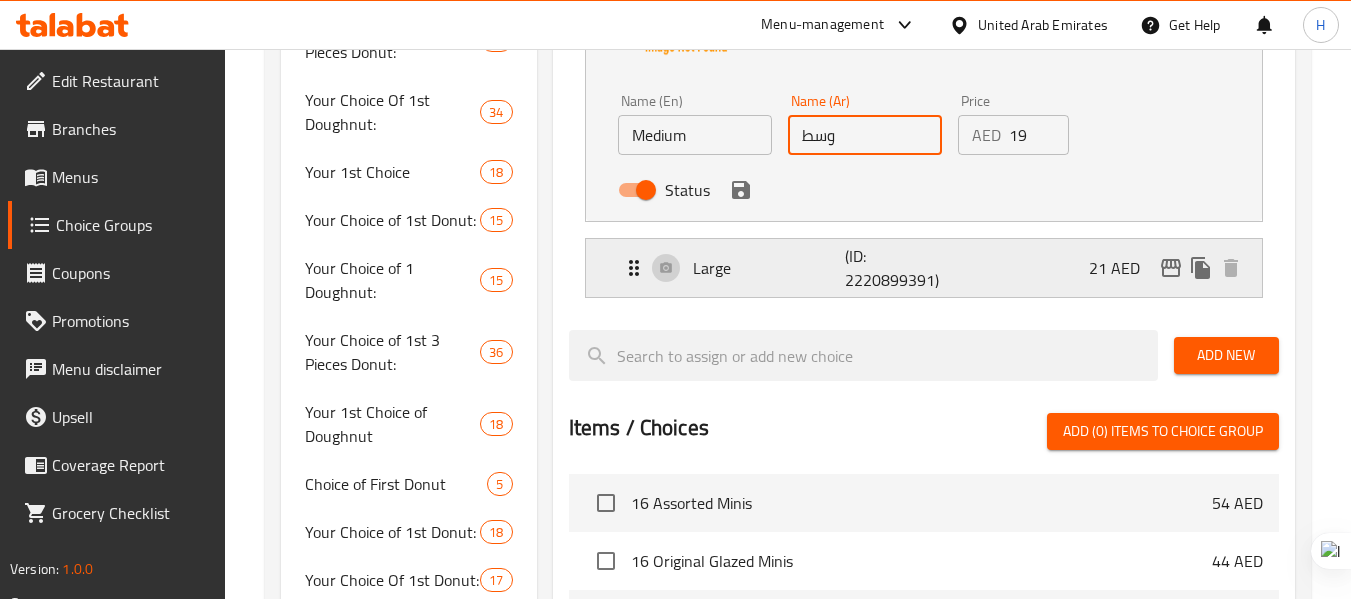 click on "Large (ID: [NUMBER]) [CURRENCY]" at bounding box center (930, 268) 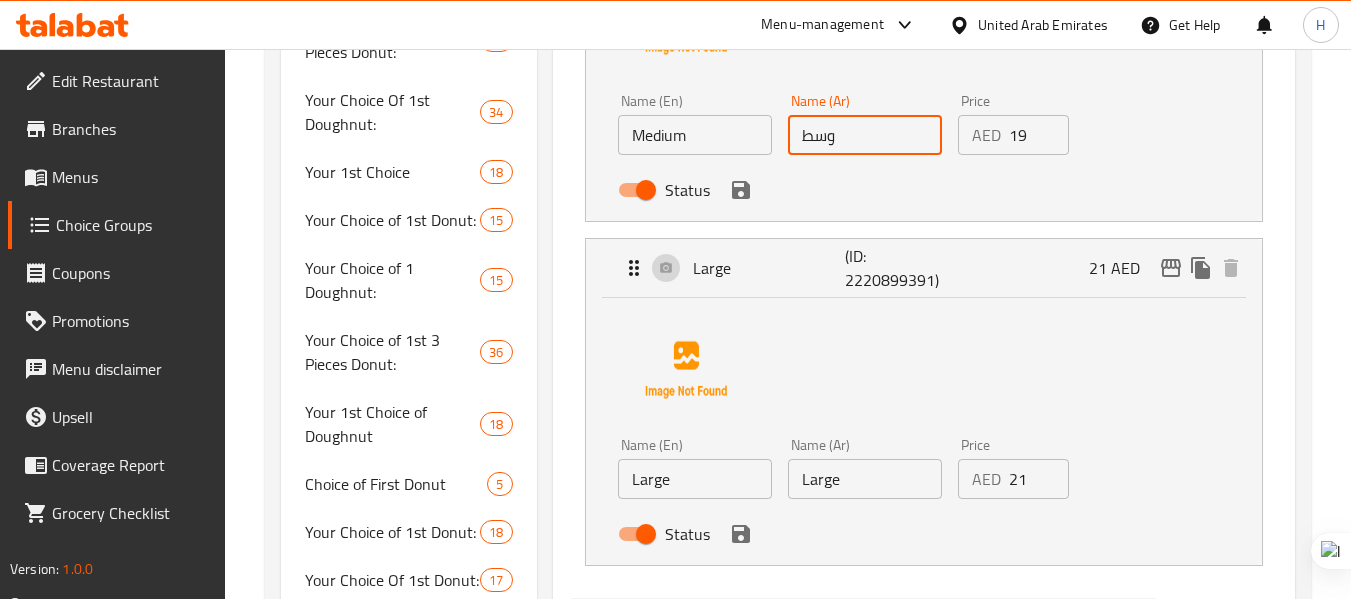 type on "وسط" 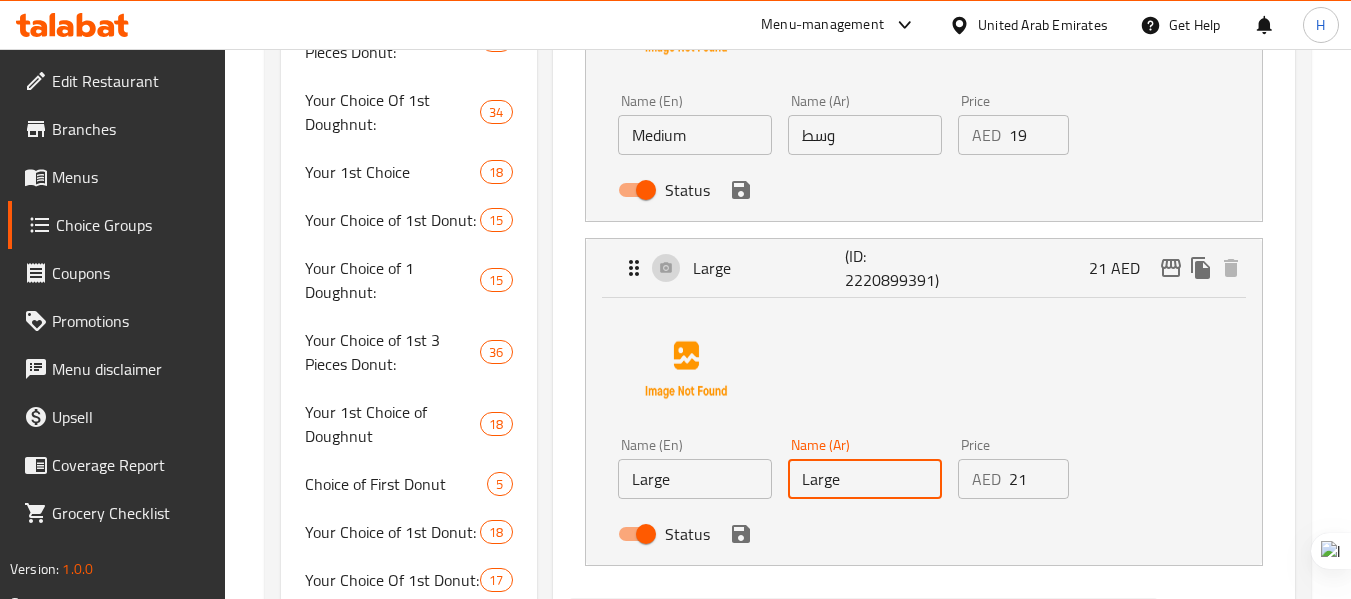 click on "Large" at bounding box center (865, 479) 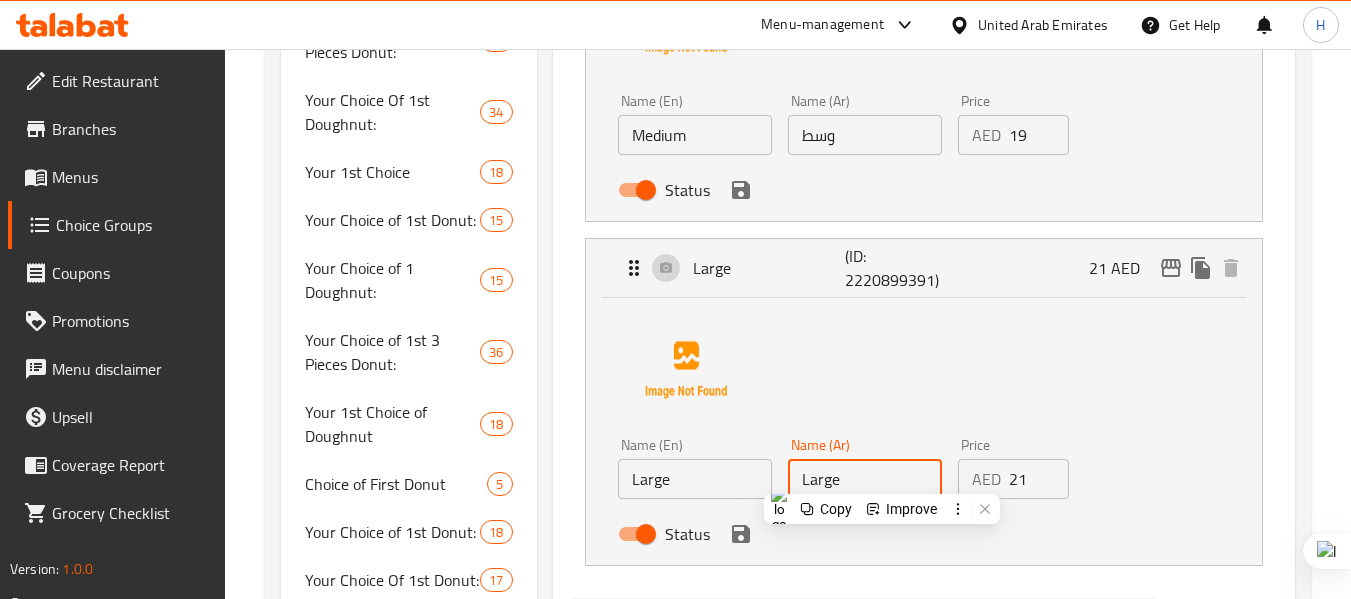 click on "Large" at bounding box center [865, 479] 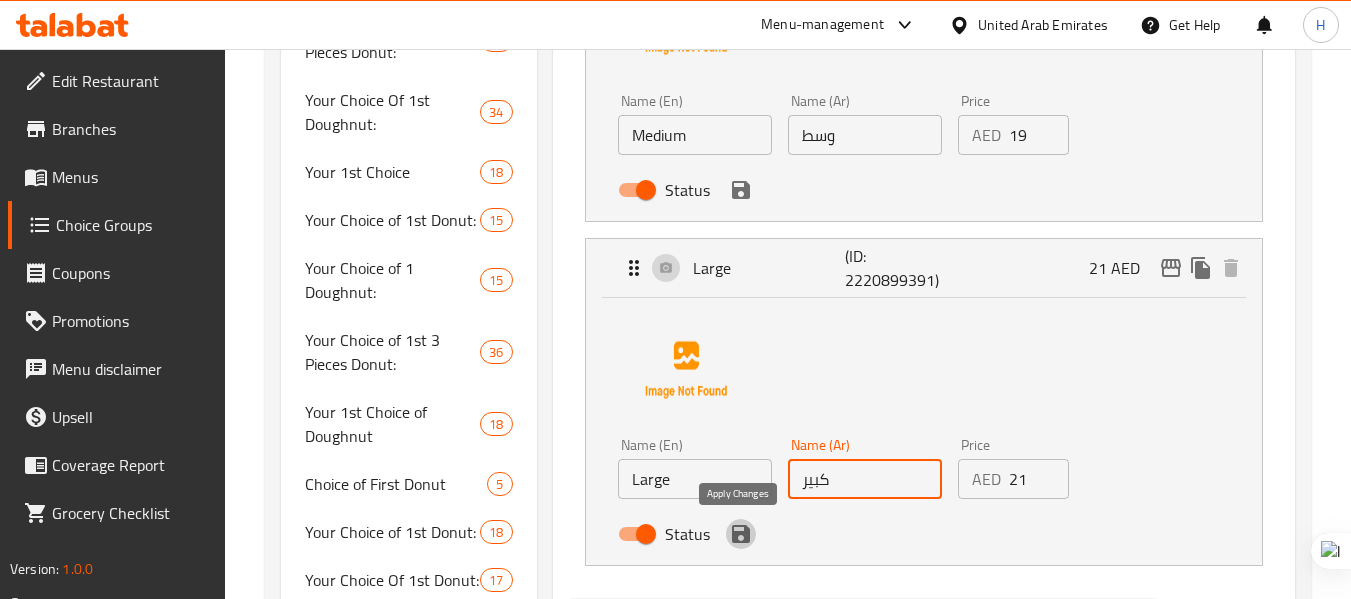 click 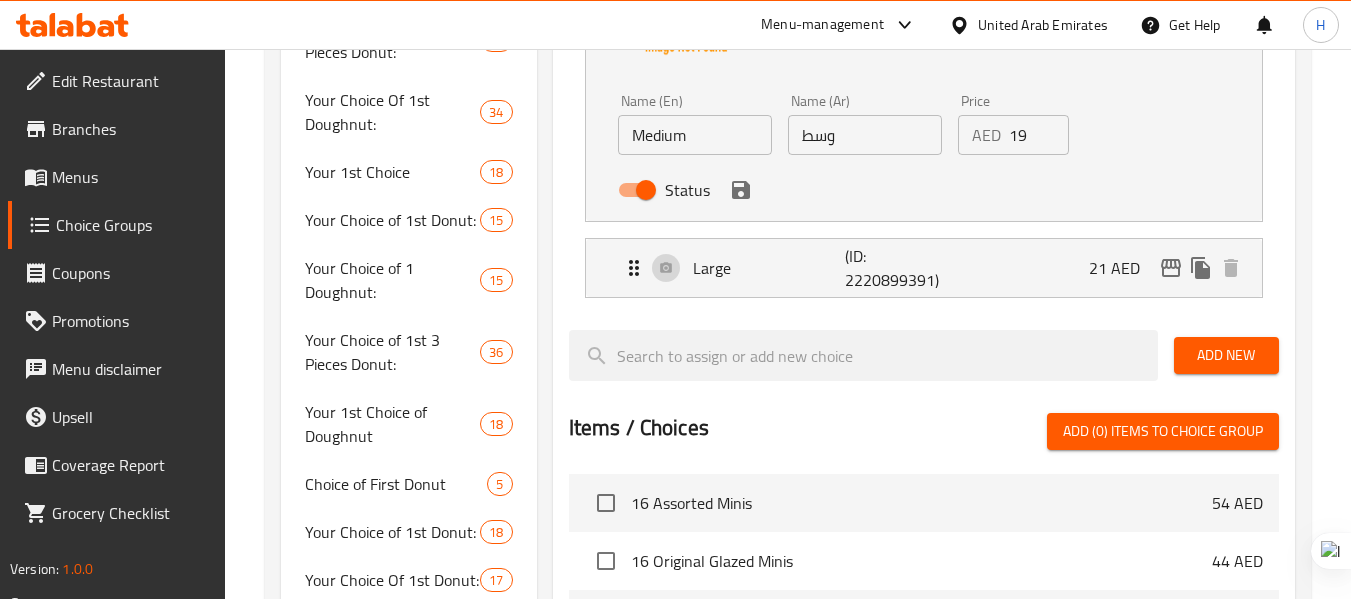 type on "كبير" 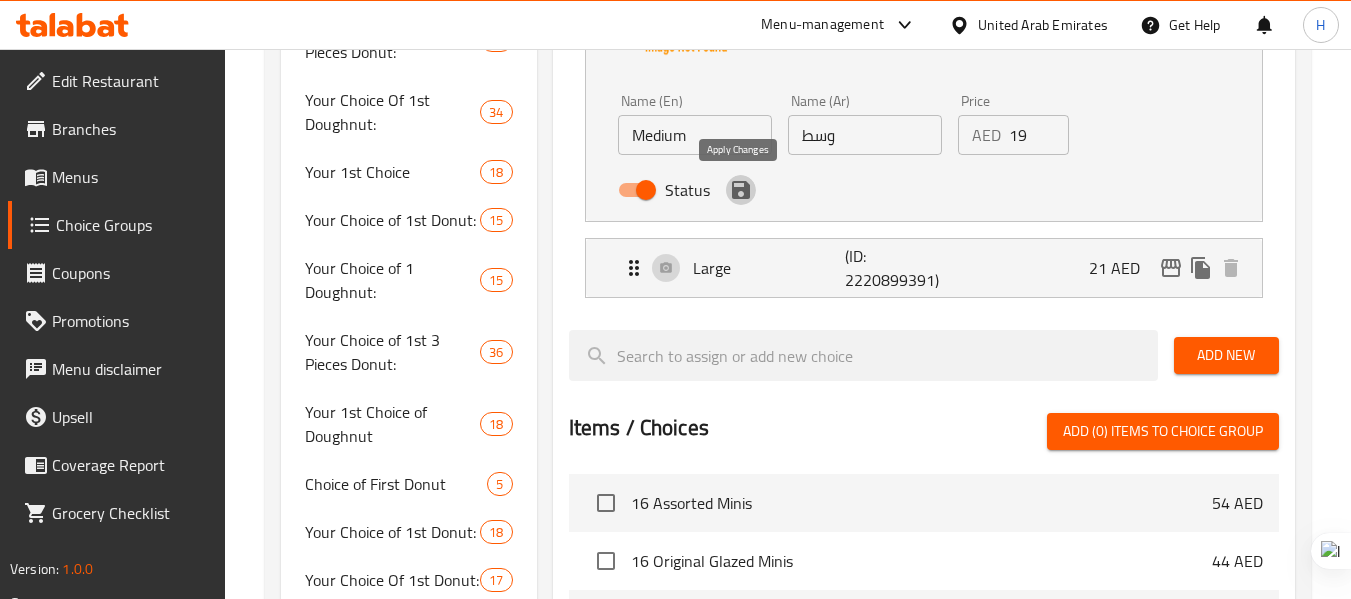 click 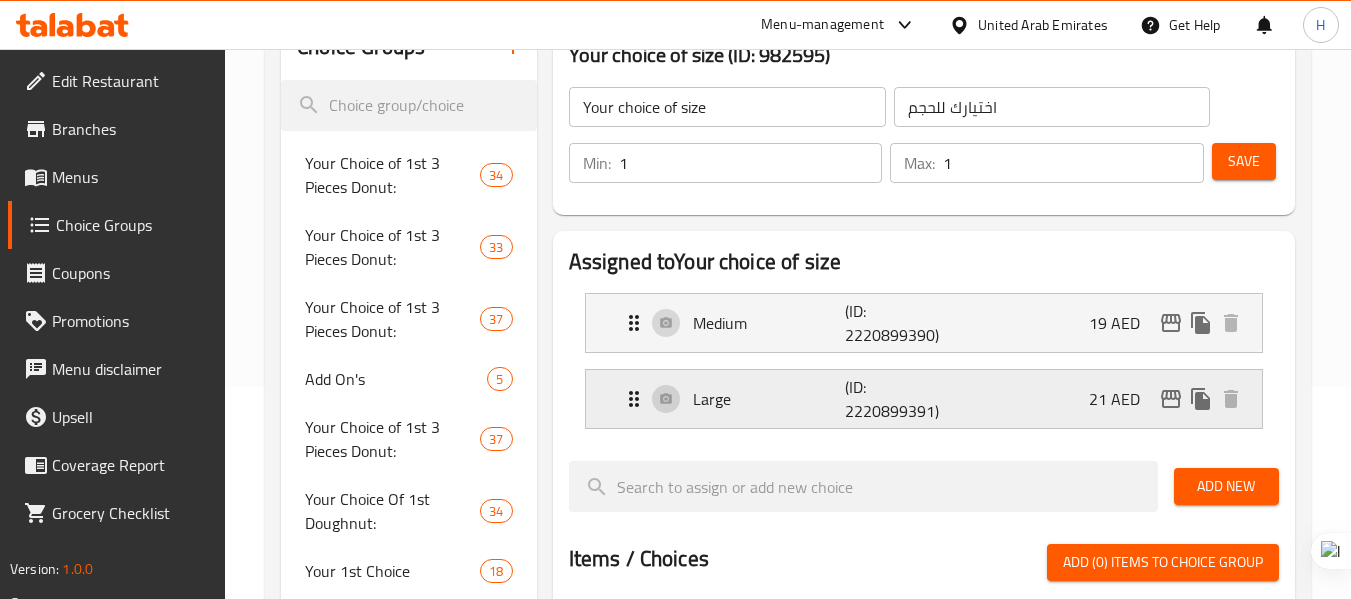 scroll, scrollTop: 211, scrollLeft: 0, axis: vertical 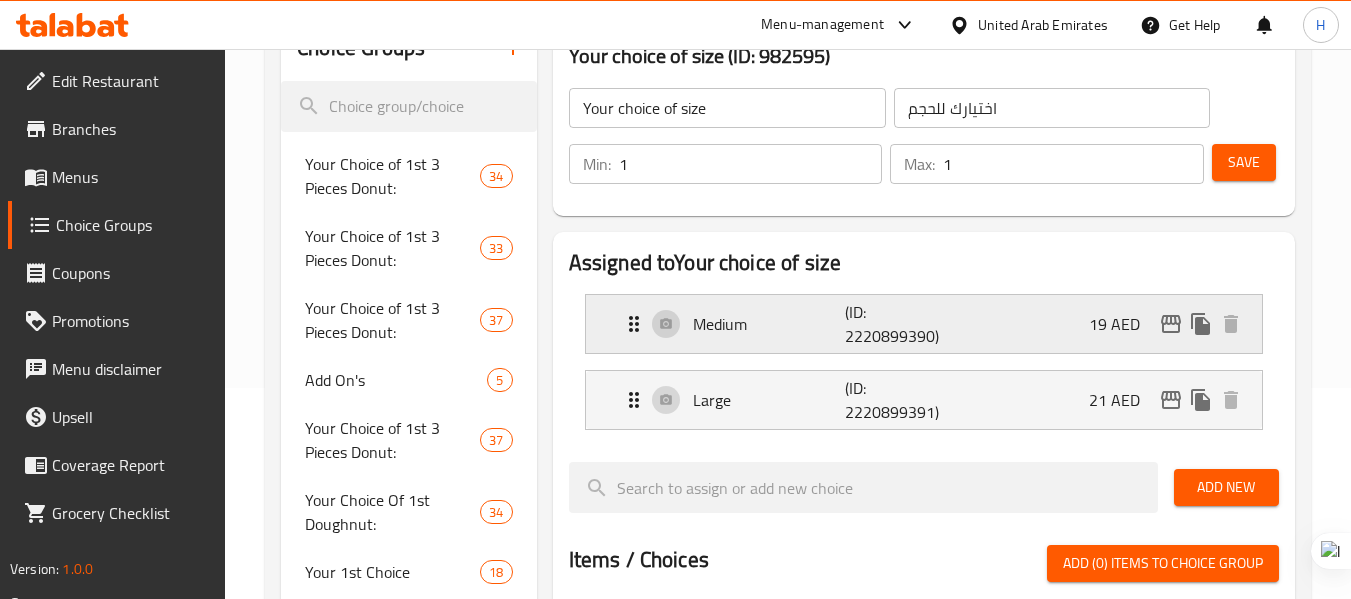 click 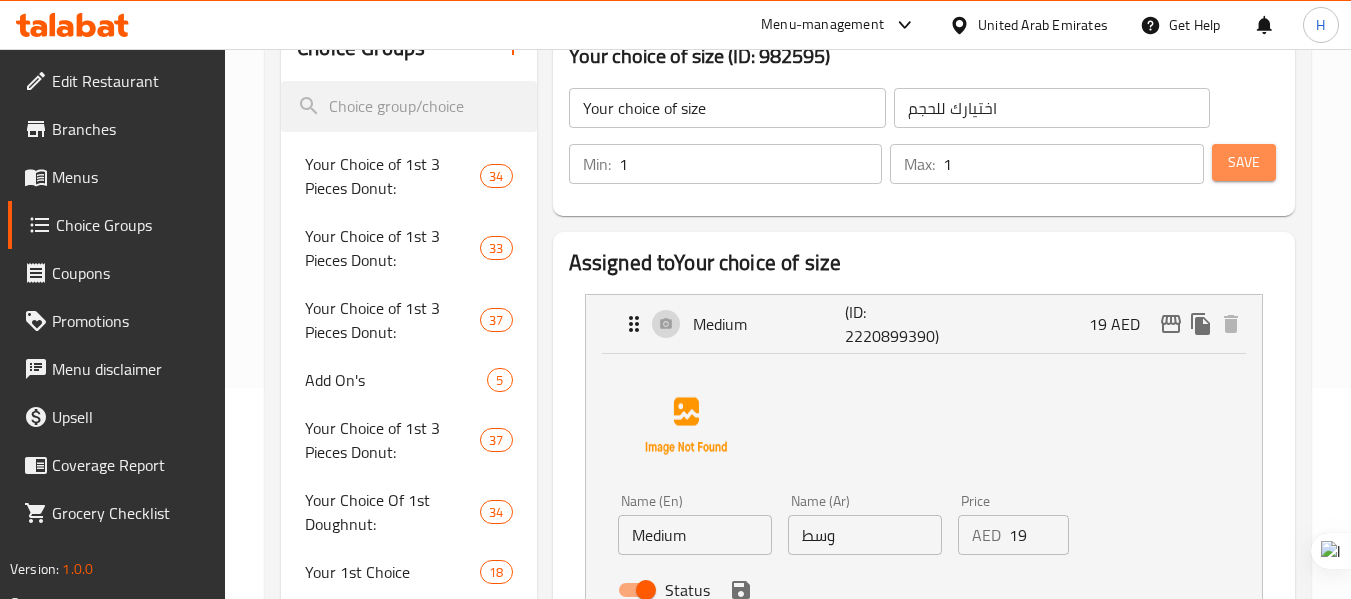click on "Save" at bounding box center (1244, 162) 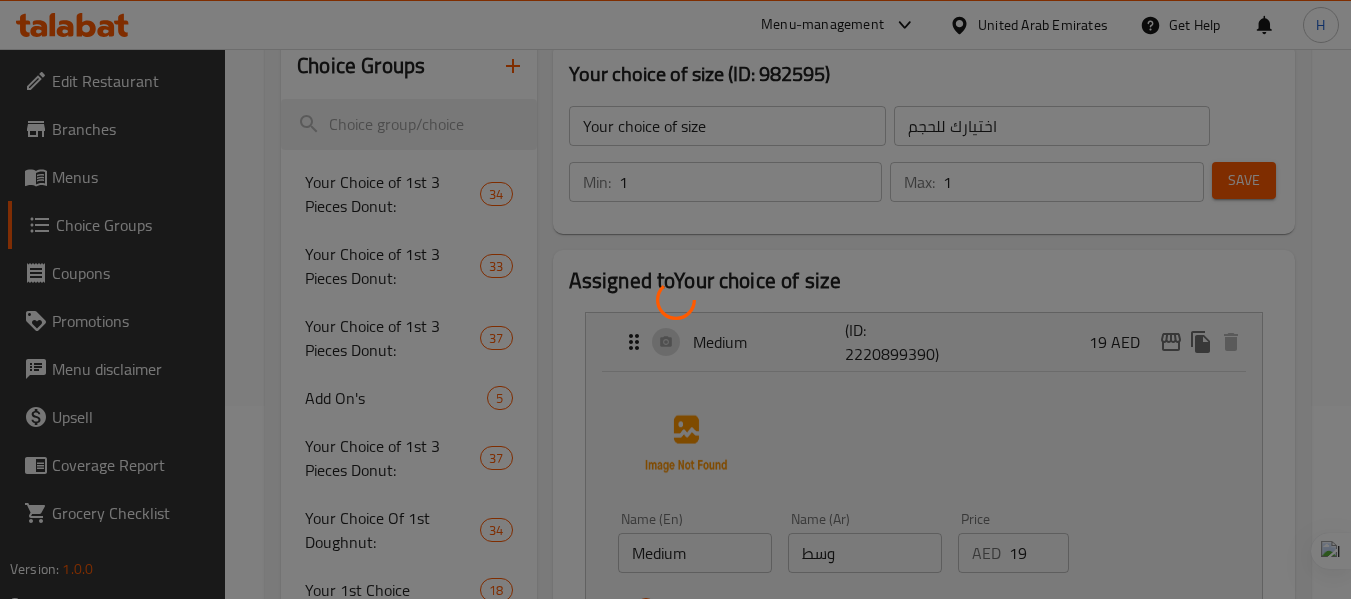 scroll, scrollTop: 200, scrollLeft: 0, axis: vertical 